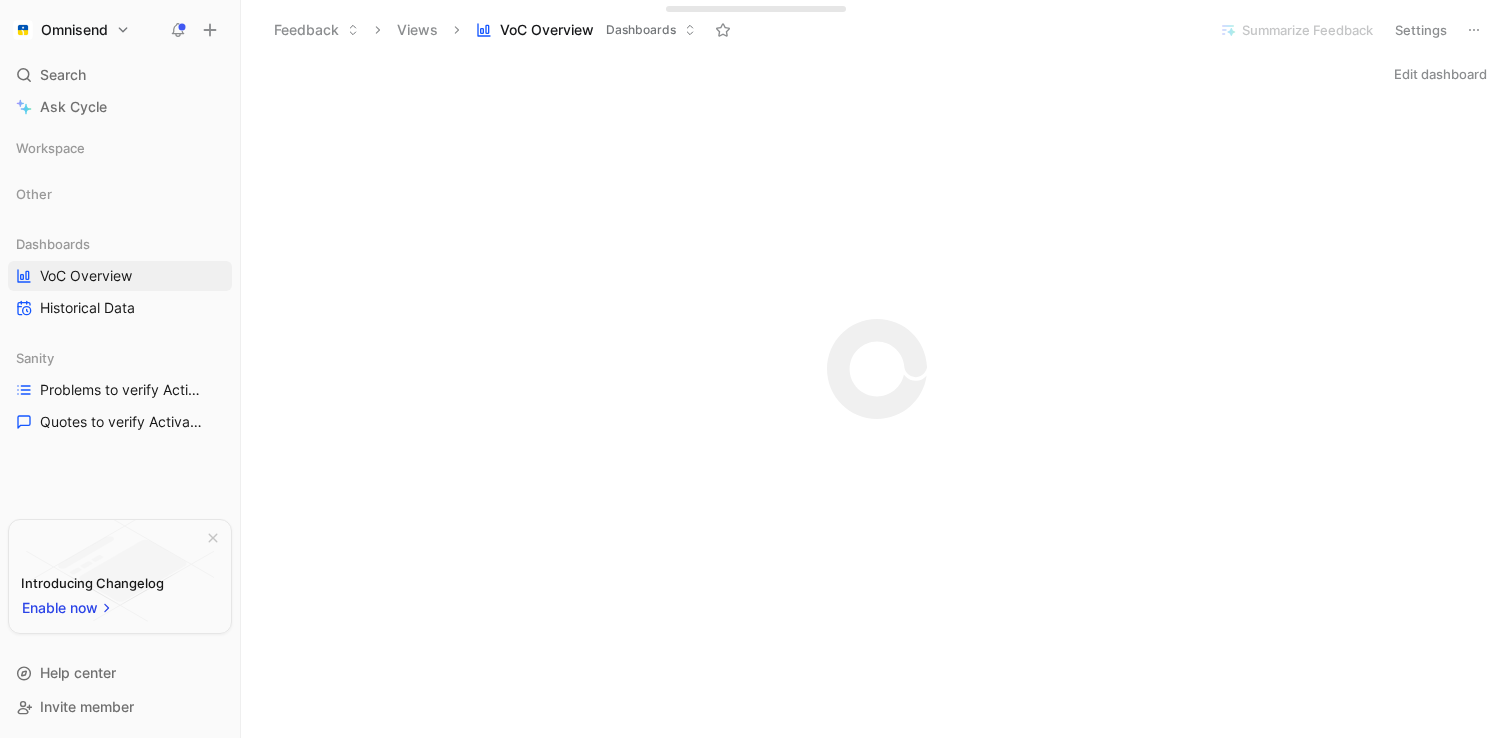 scroll, scrollTop: 0, scrollLeft: 0, axis: both 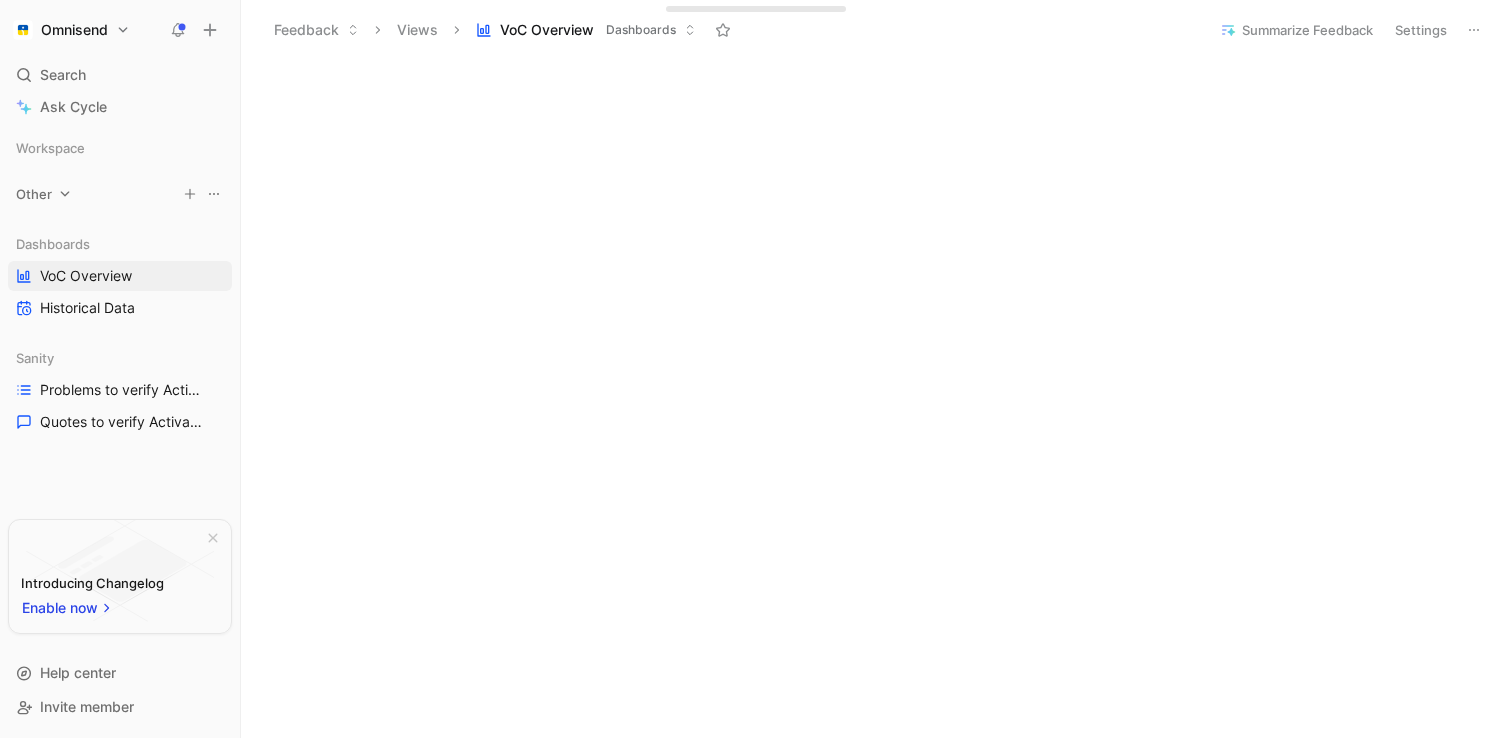 click on "Other" at bounding box center (120, 194) 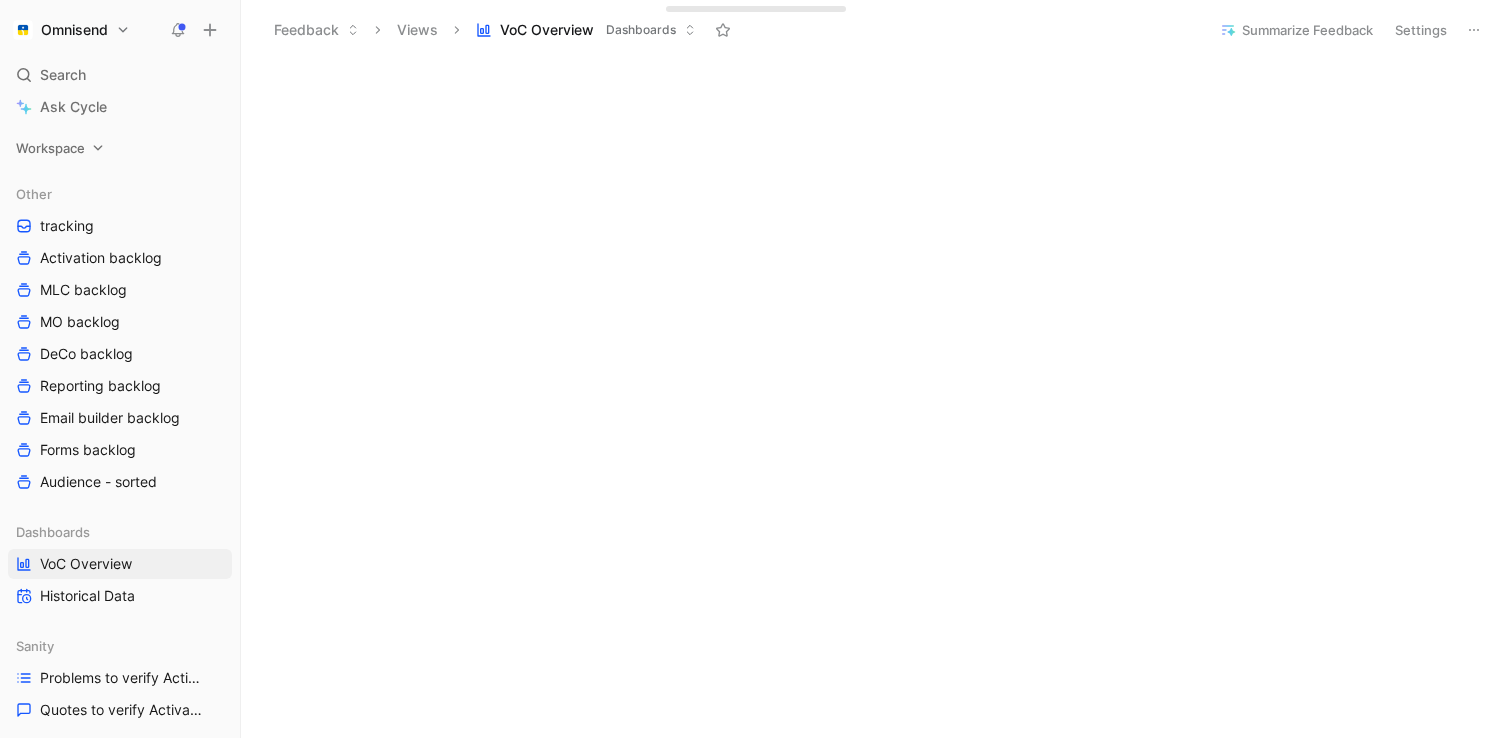 click on "Workspace" at bounding box center (50, 148) 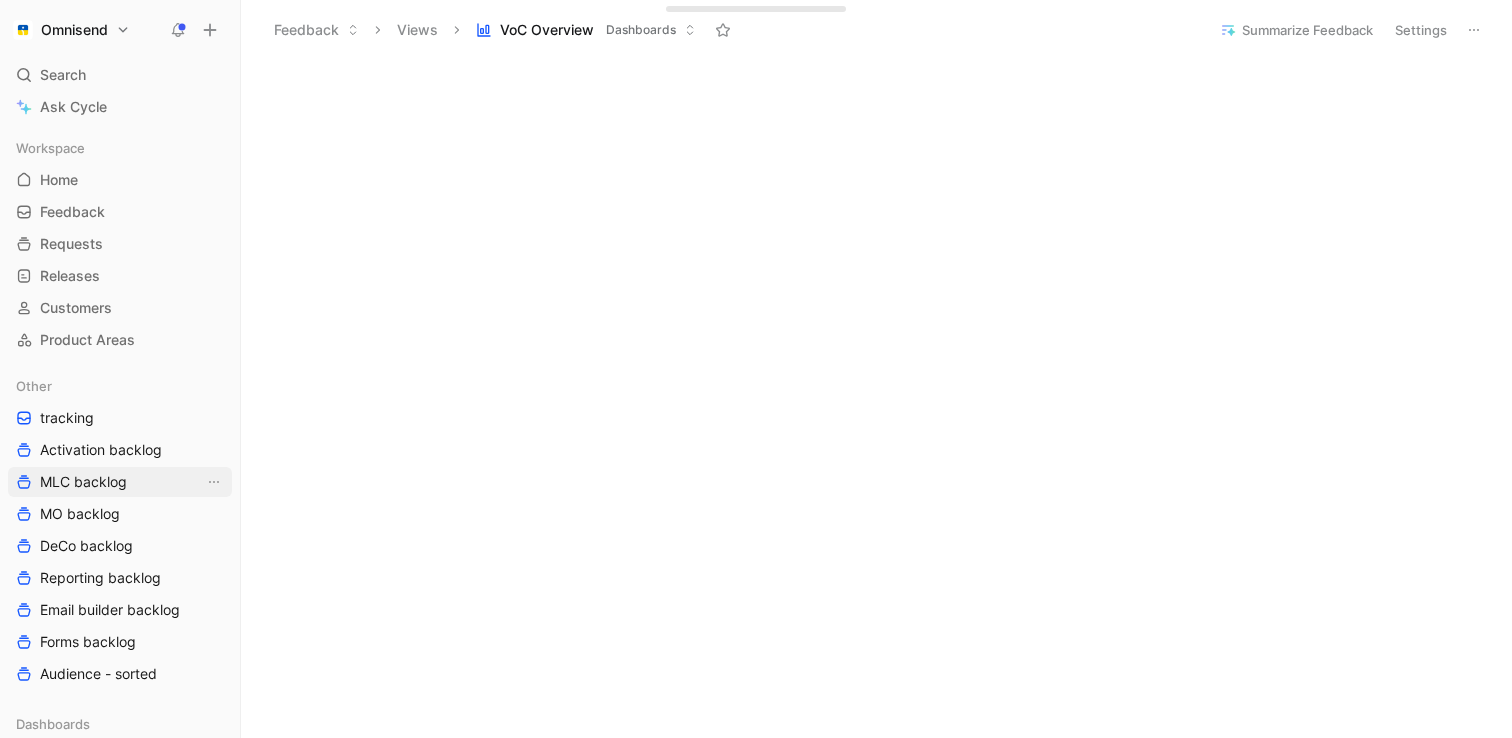 scroll, scrollTop: 27, scrollLeft: 0, axis: vertical 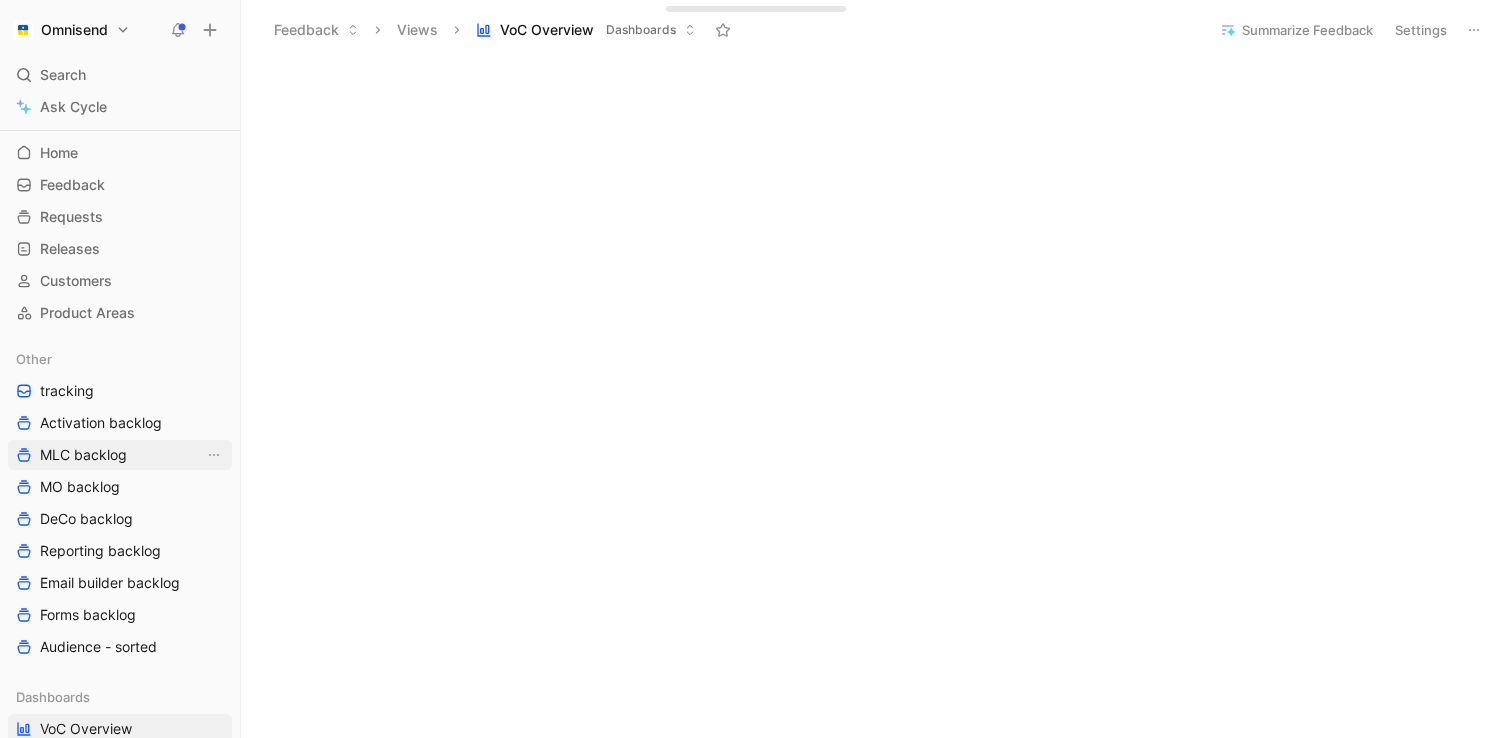 click on "MLC backlog" at bounding box center [83, 455] 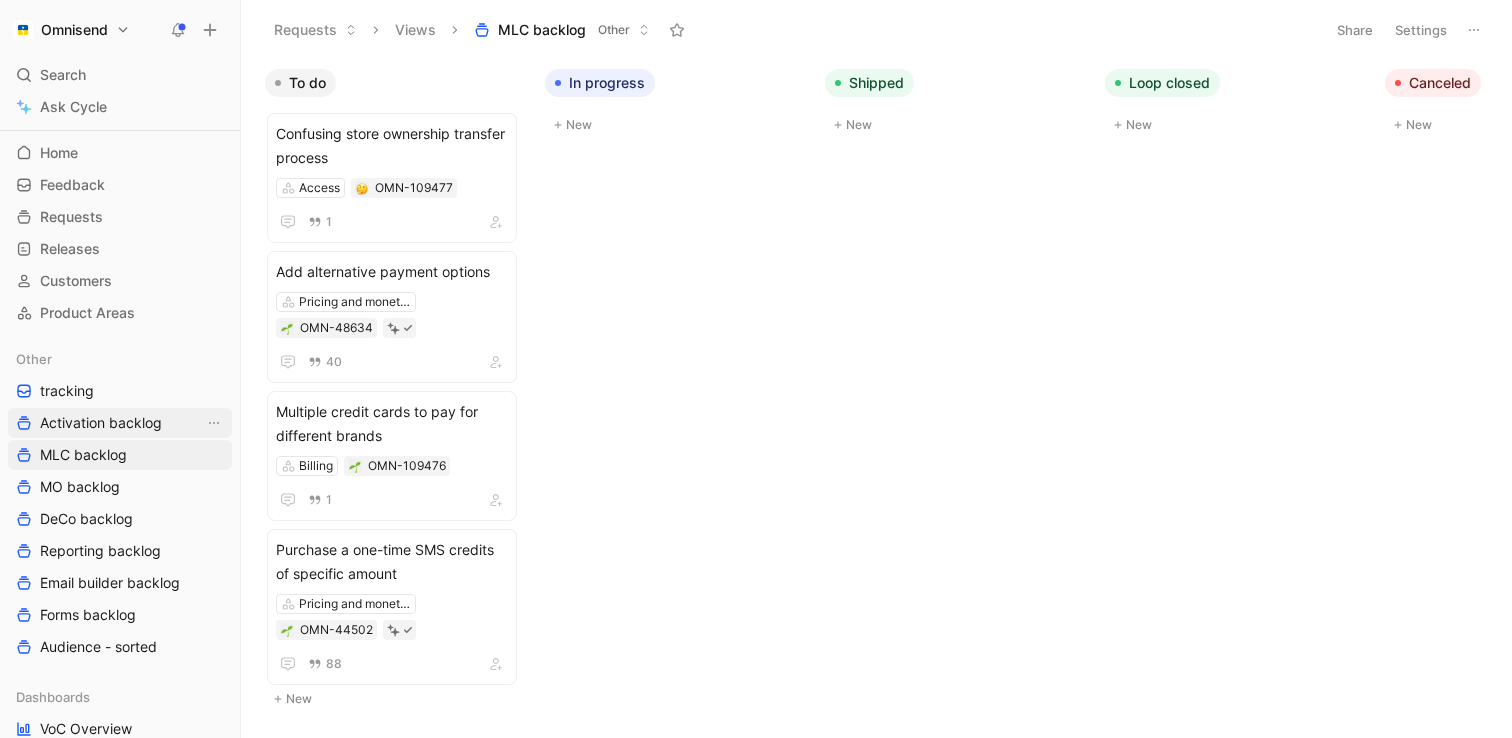 click on "Activation backlog" at bounding box center [101, 423] 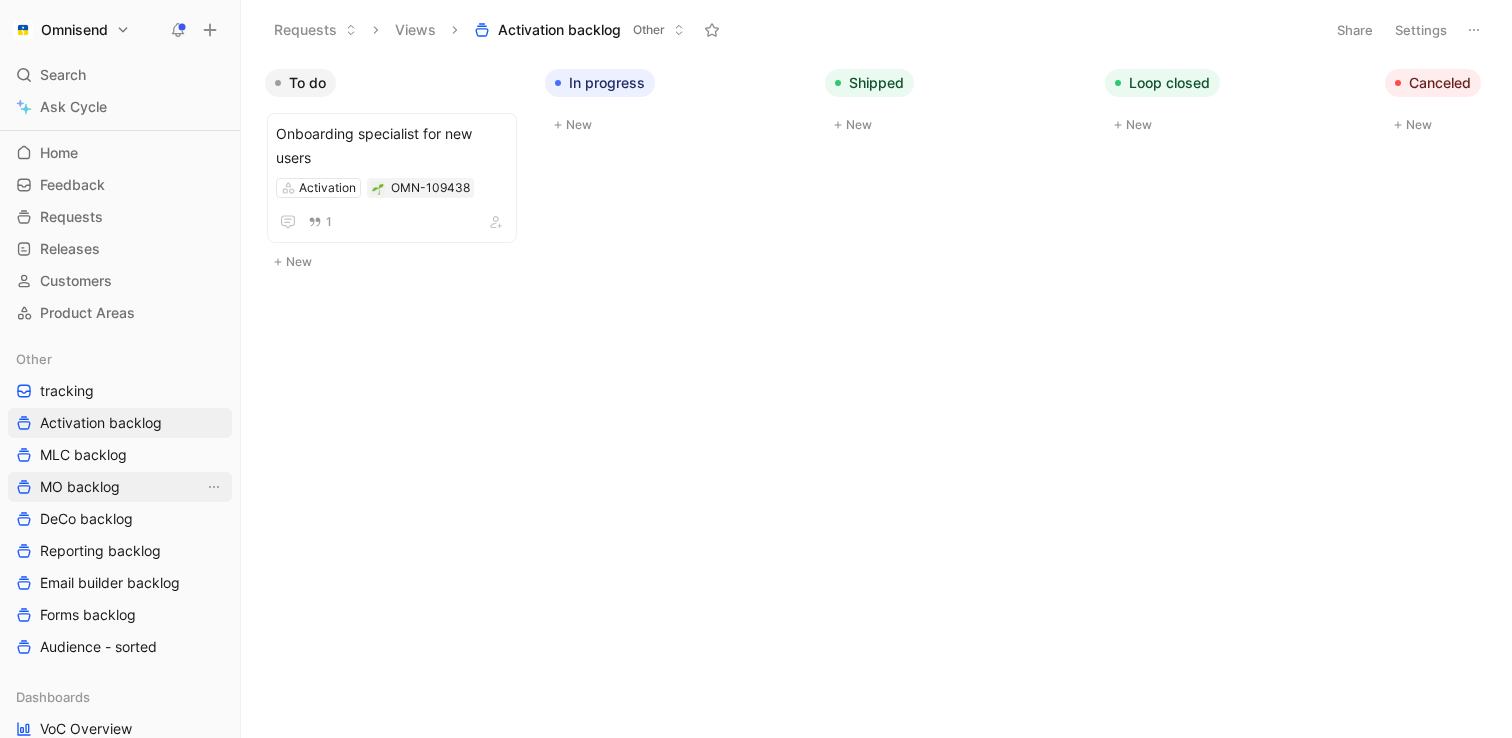 click on "MO backlog" at bounding box center (120, 487) 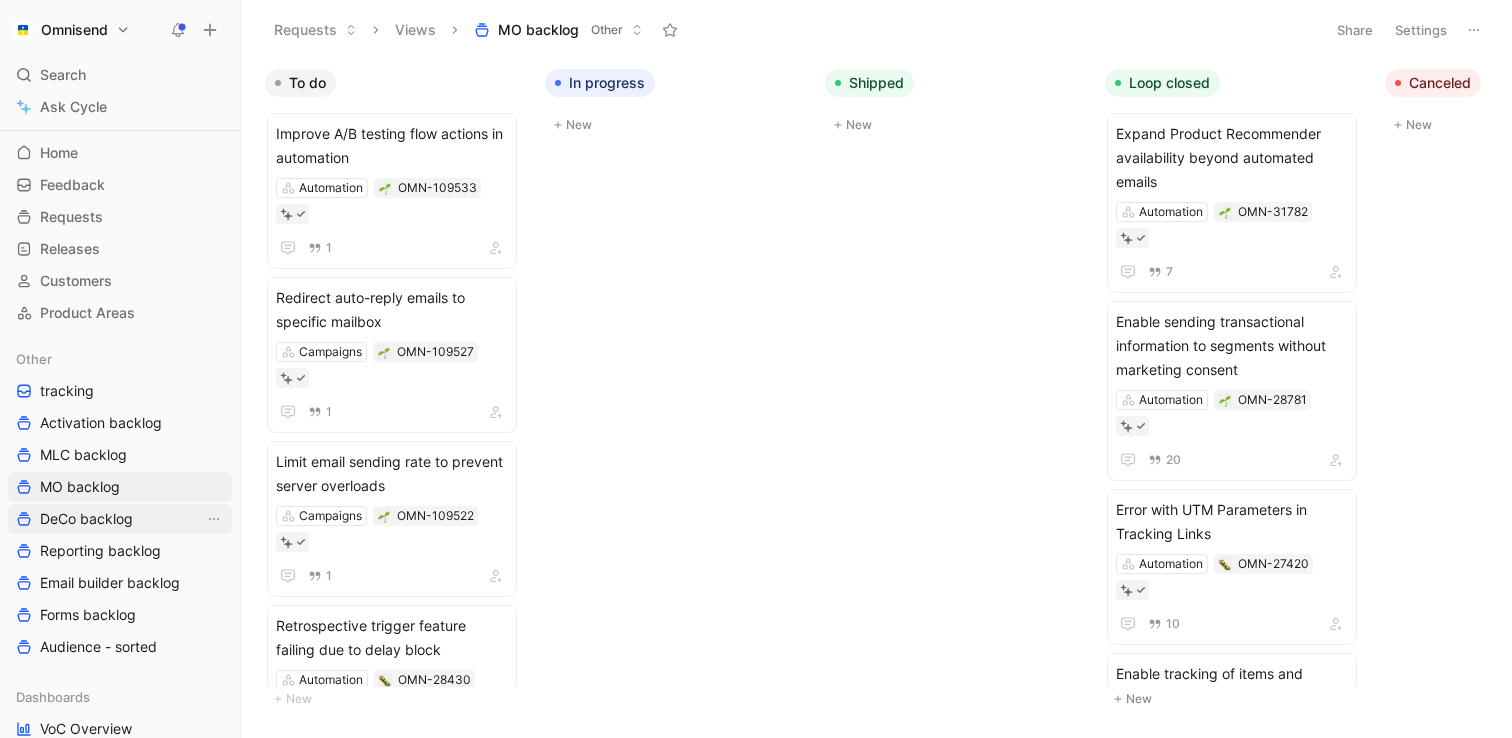 click on "DeCo backlog" at bounding box center [120, 519] 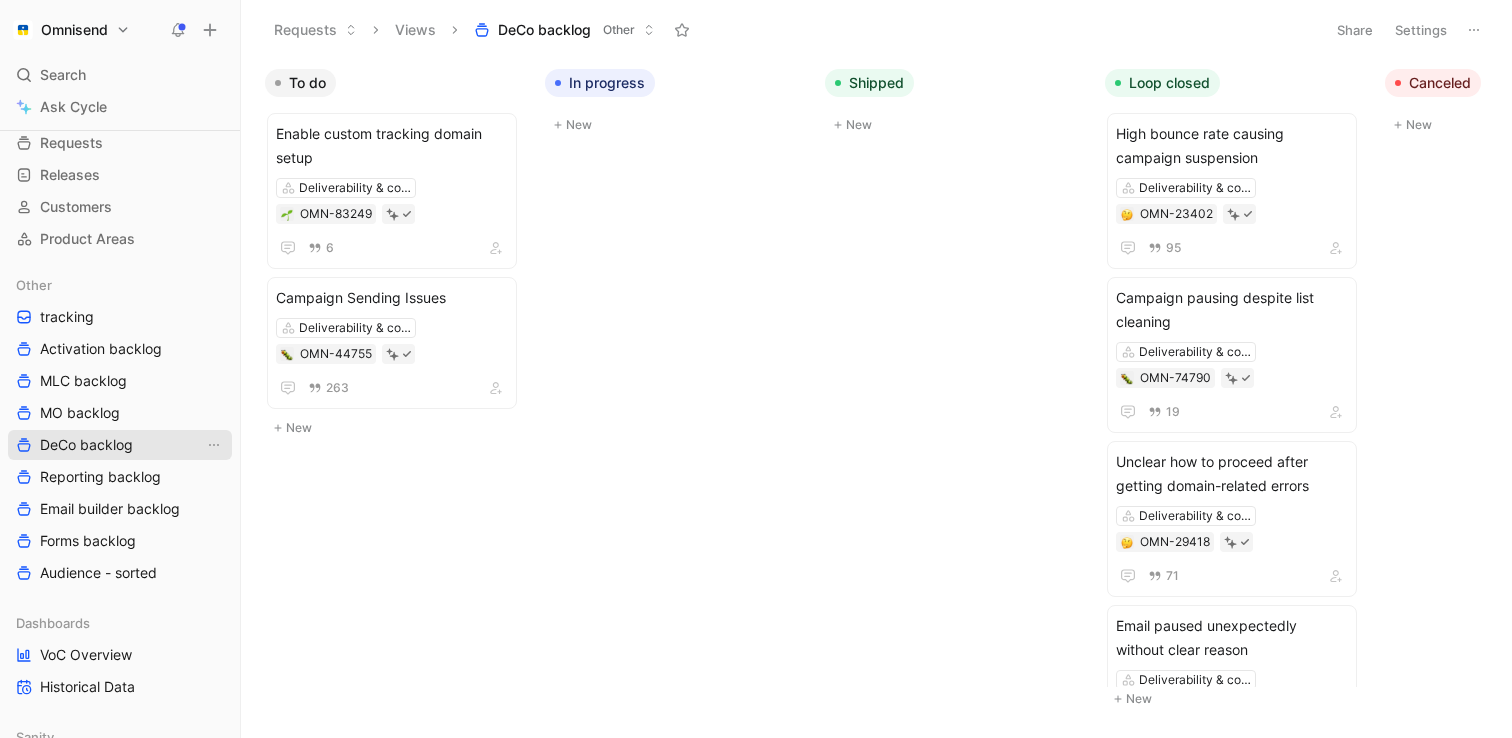 scroll, scrollTop: 109, scrollLeft: 0, axis: vertical 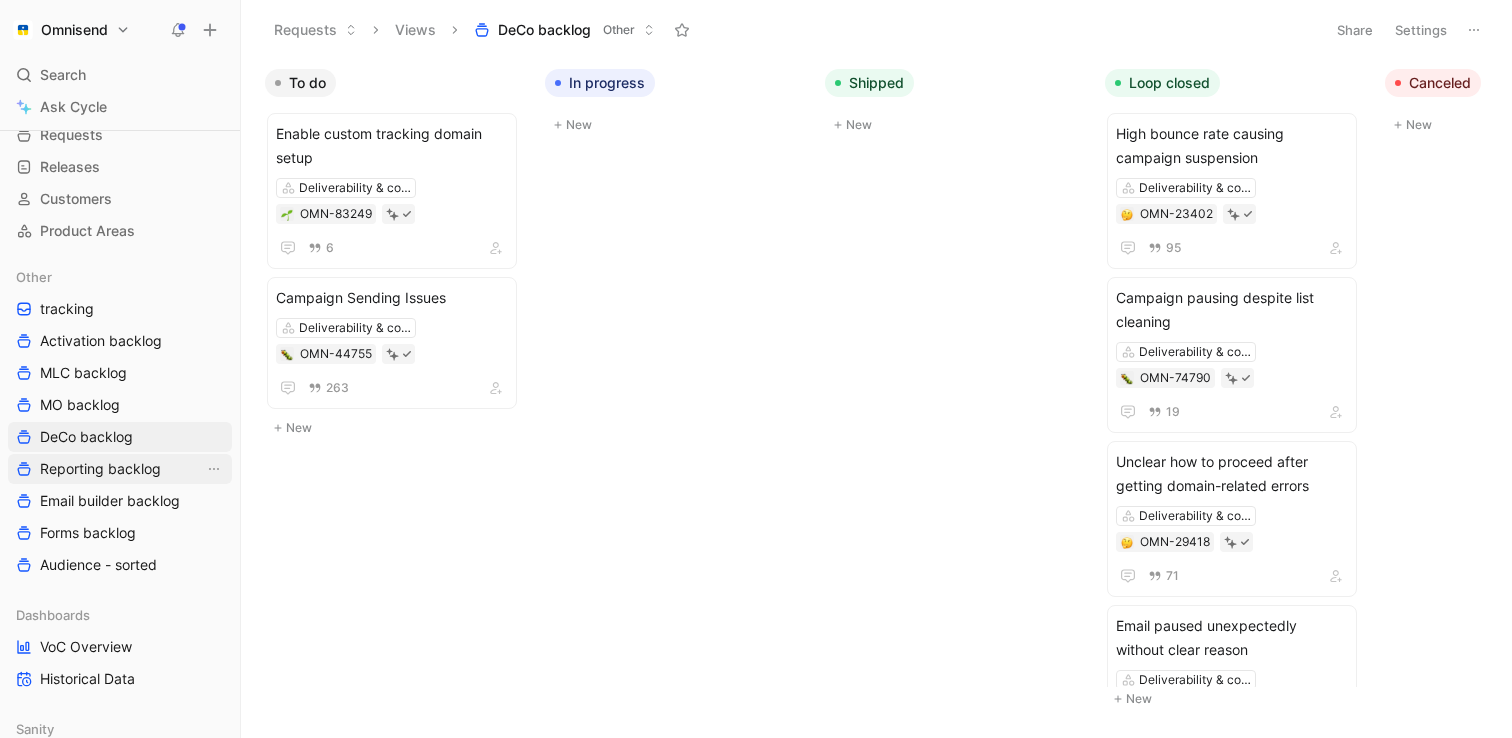click on "Reporting backlog" at bounding box center (100, 469) 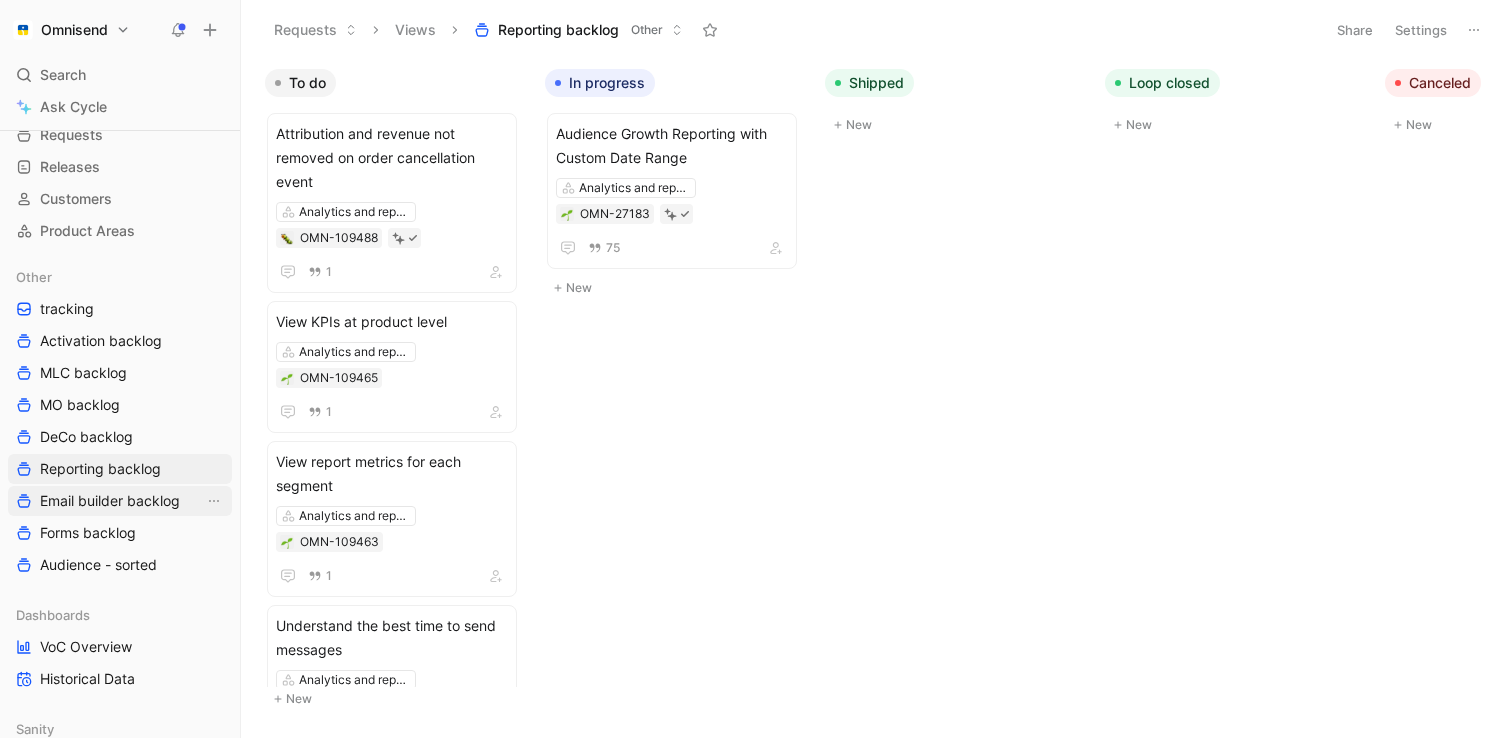 click on "Email builder backlog" at bounding box center [120, 501] 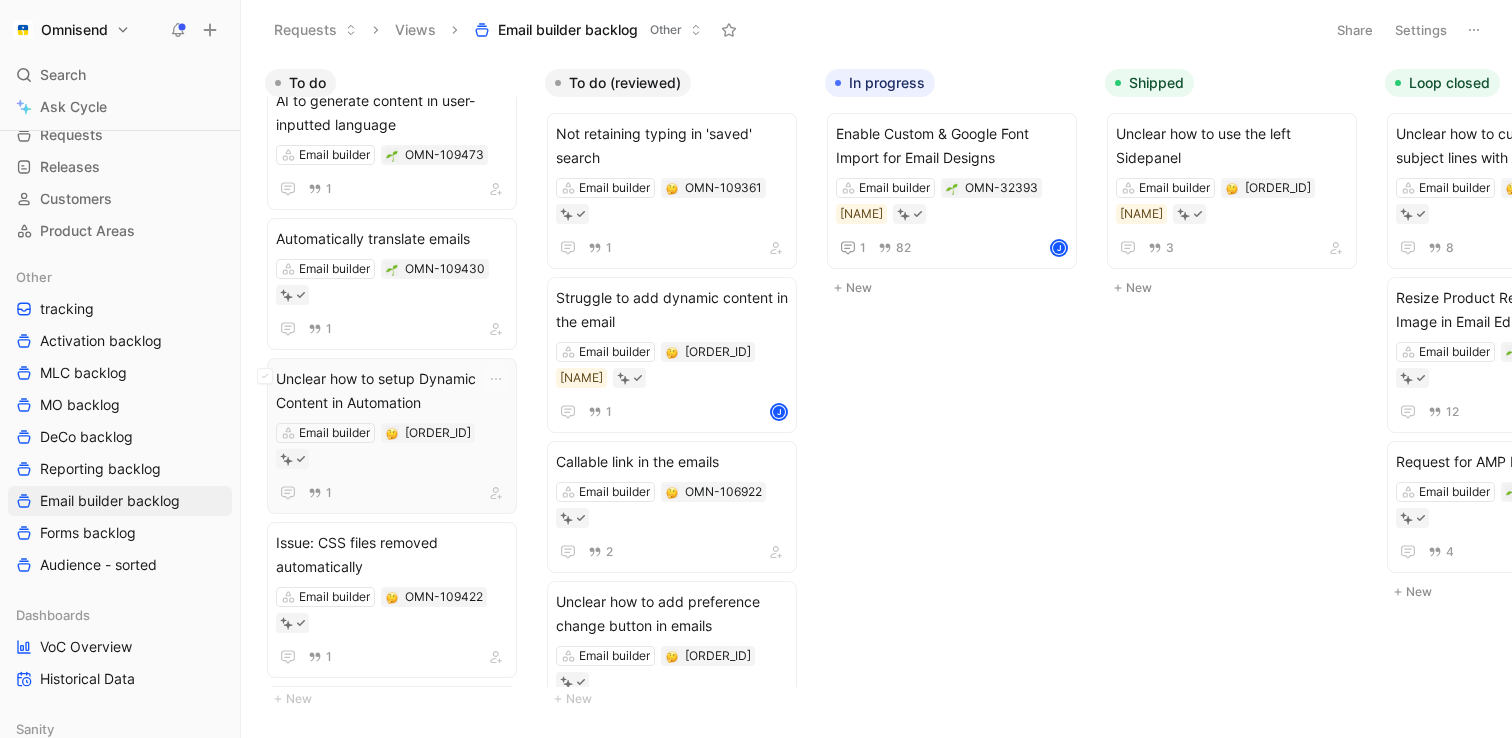 scroll, scrollTop: 69, scrollLeft: 0, axis: vertical 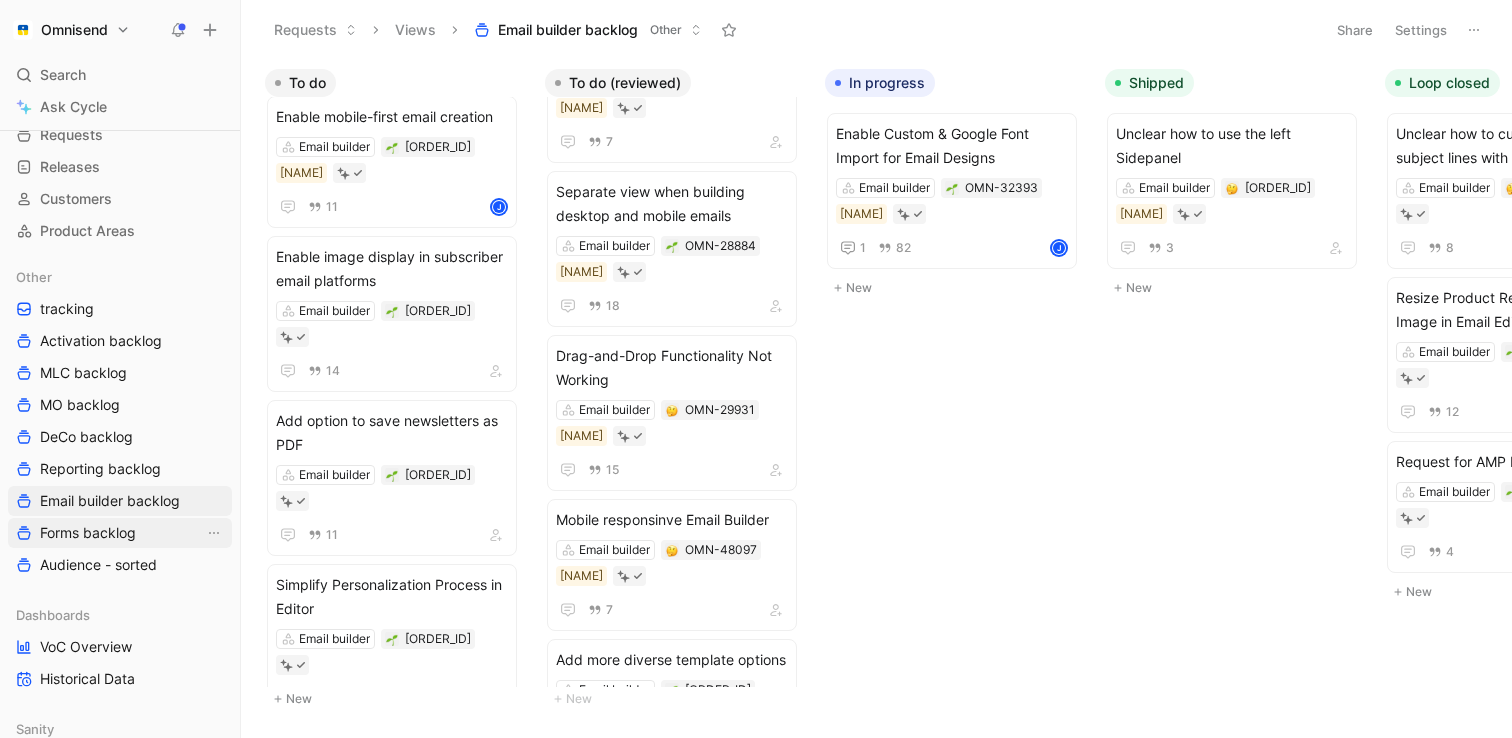 click on "Forms backlog" at bounding box center [120, 533] 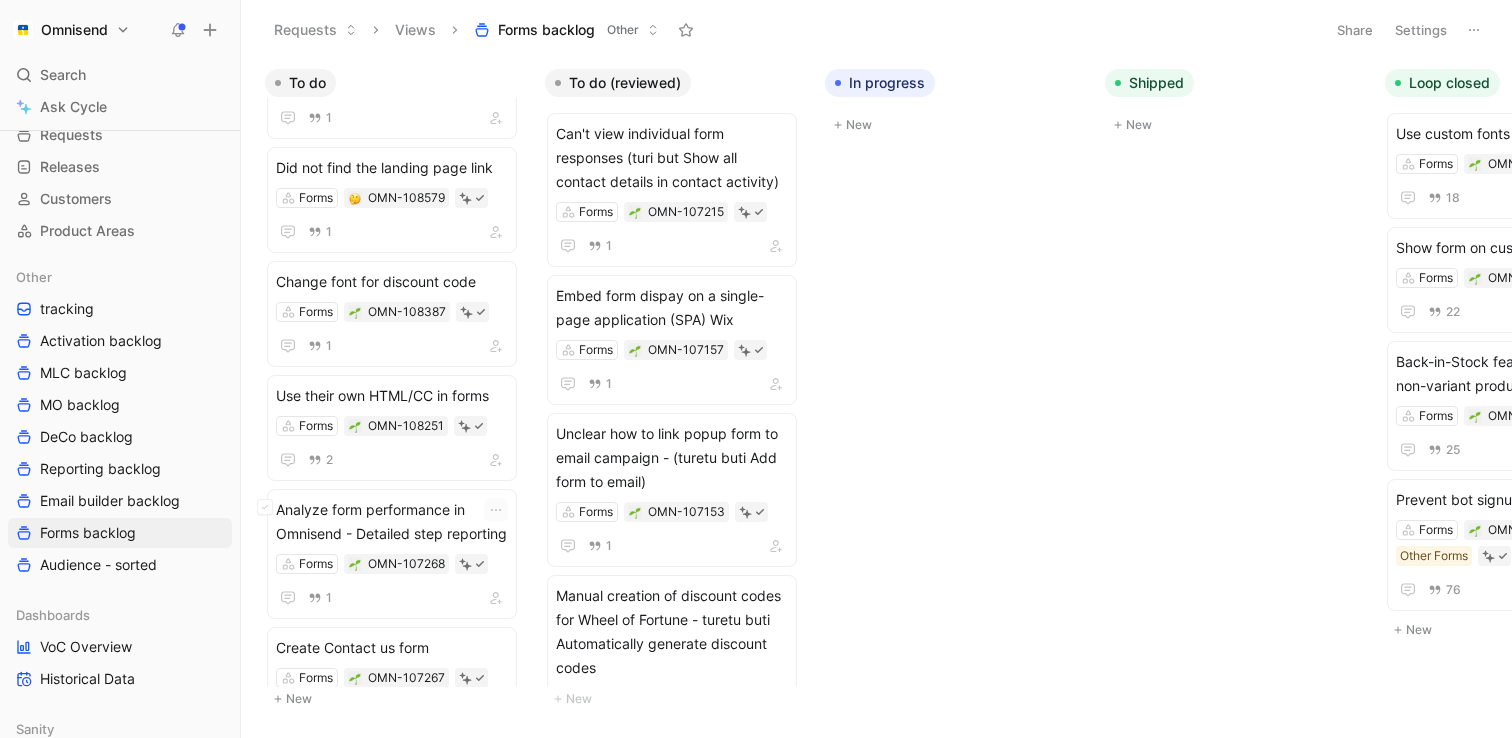 scroll, scrollTop: 0, scrollLeft: 0, axis: both 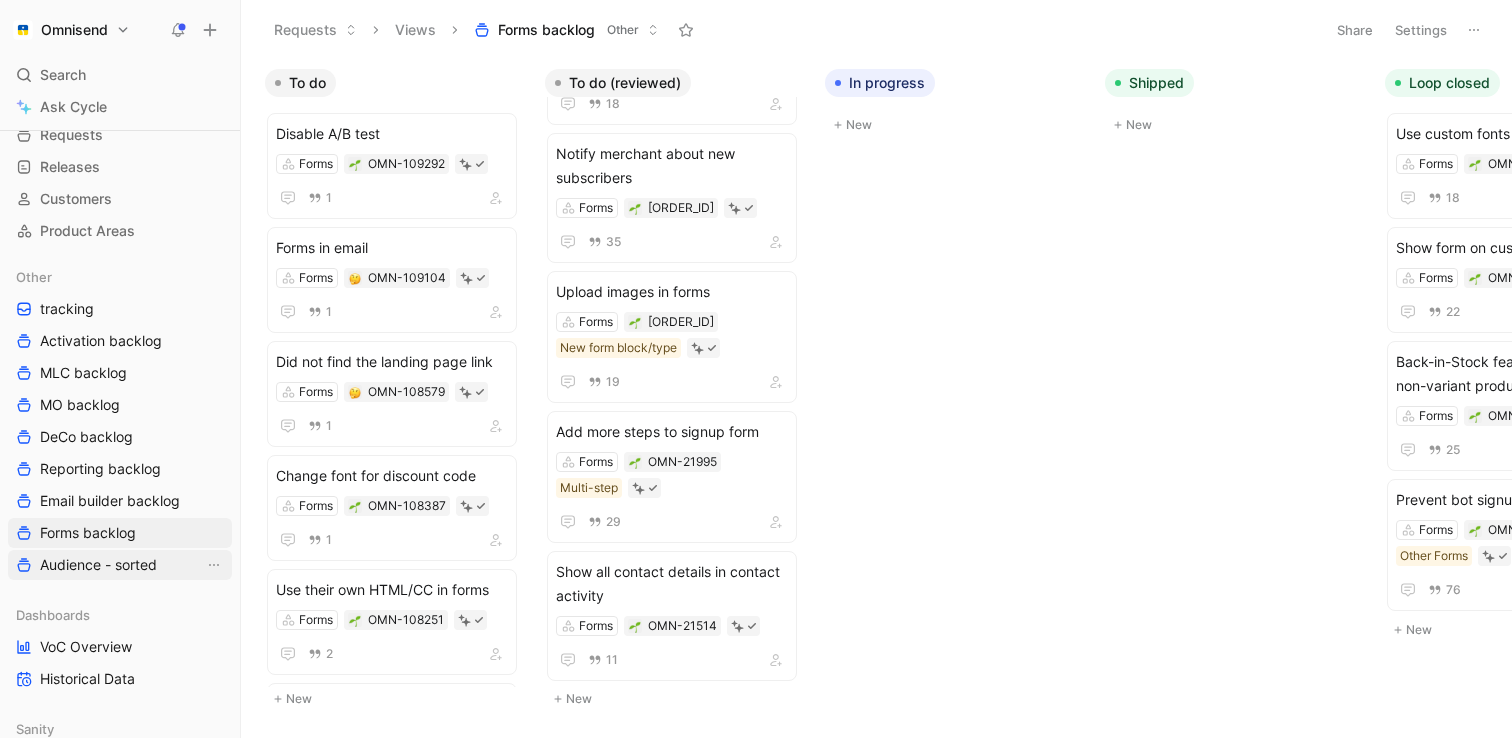 click on "Audience - sorted" at bounding box center [98, 565] 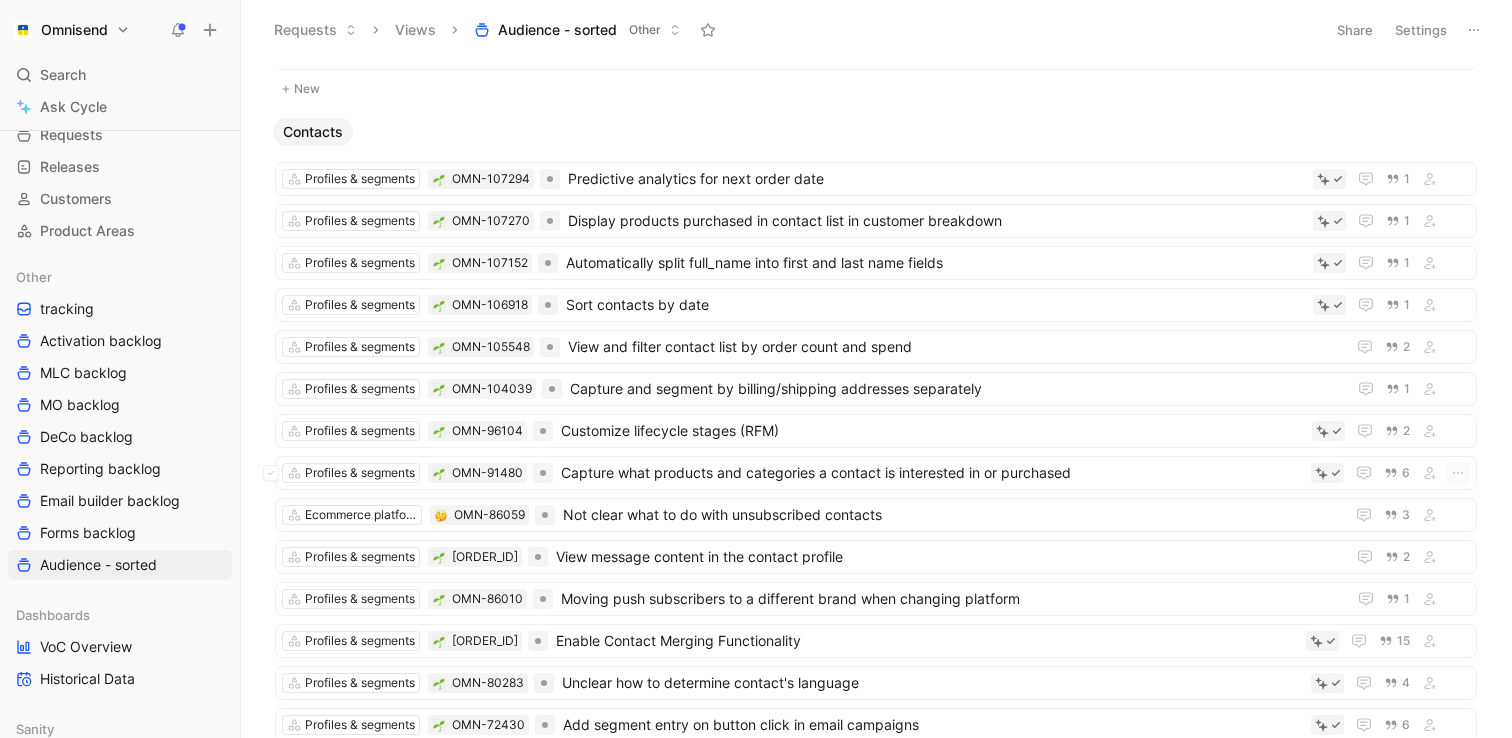 scroll, scrollTop: 2628, scrollLeft: 0, axis: vertical 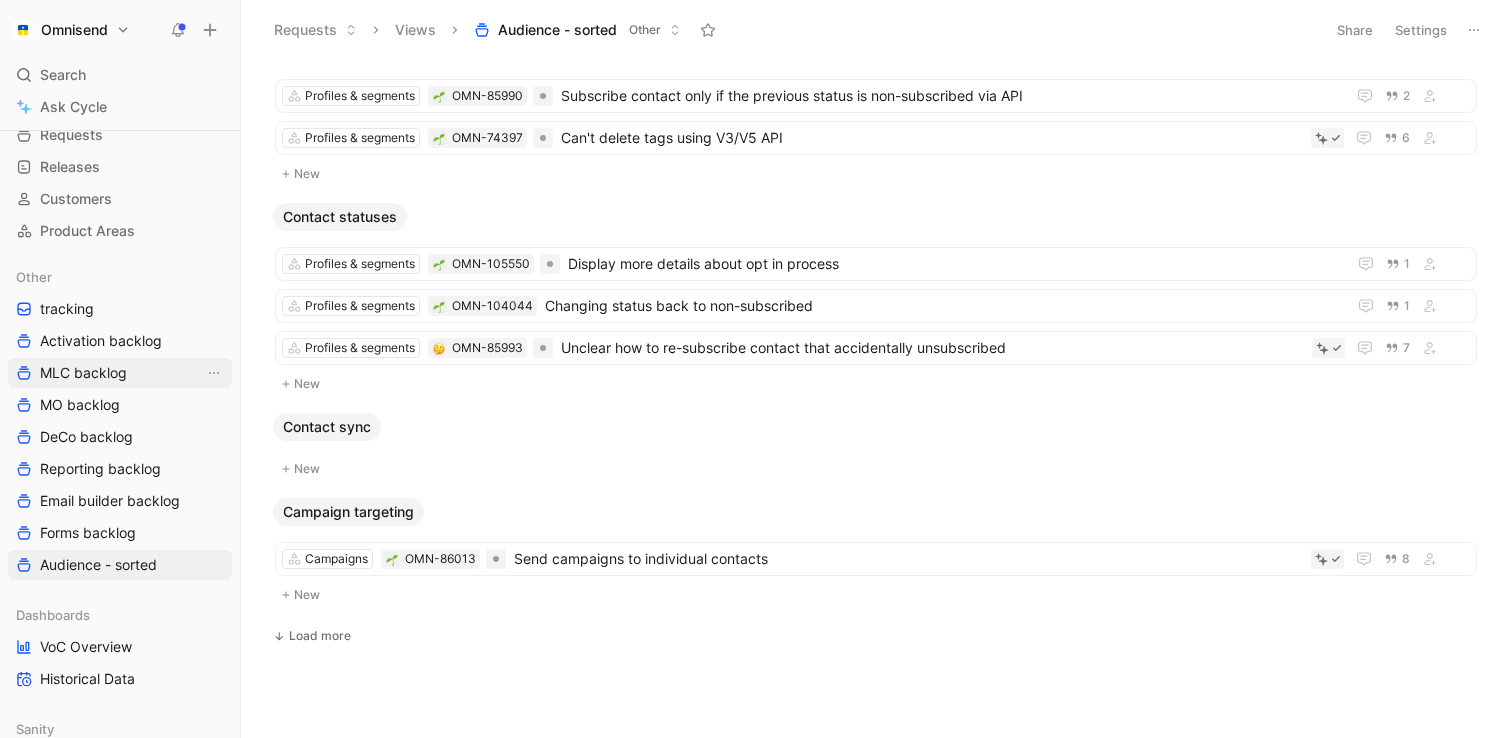 click on "MLC backlog" at bounding box center (83, 373) 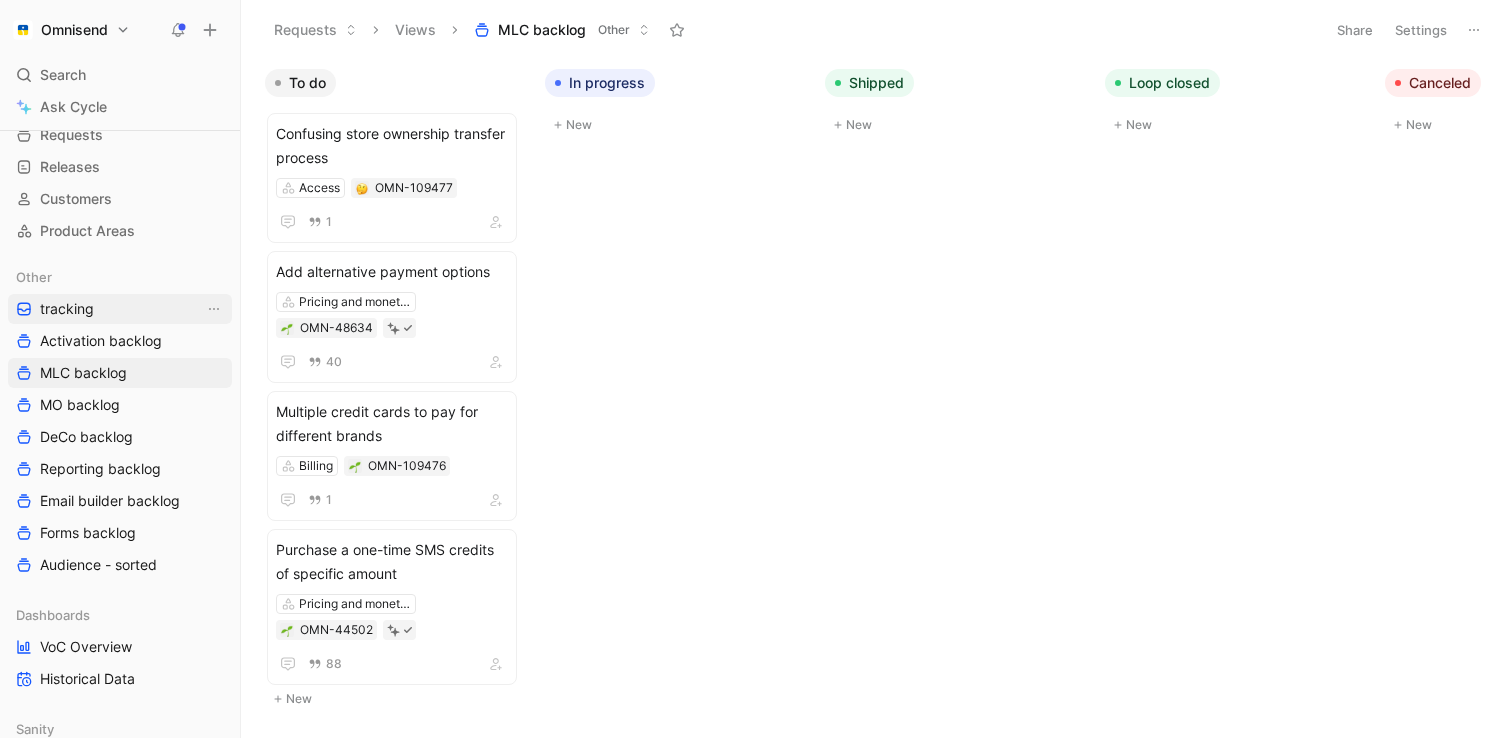 click on "tracking" at bounding box center (120, 309) 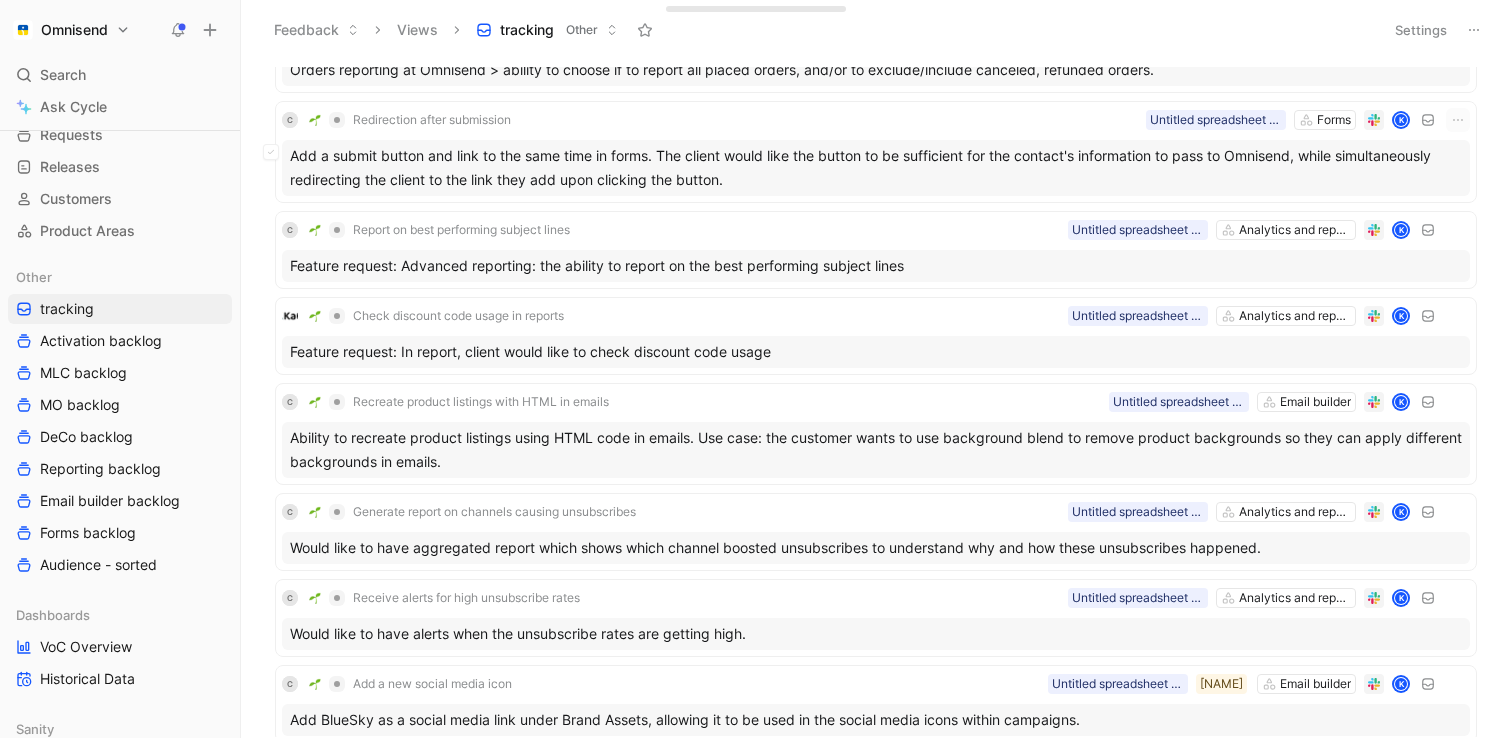 scroll, scrollTop: 1169, scrollLeft: 0, axis: vertical 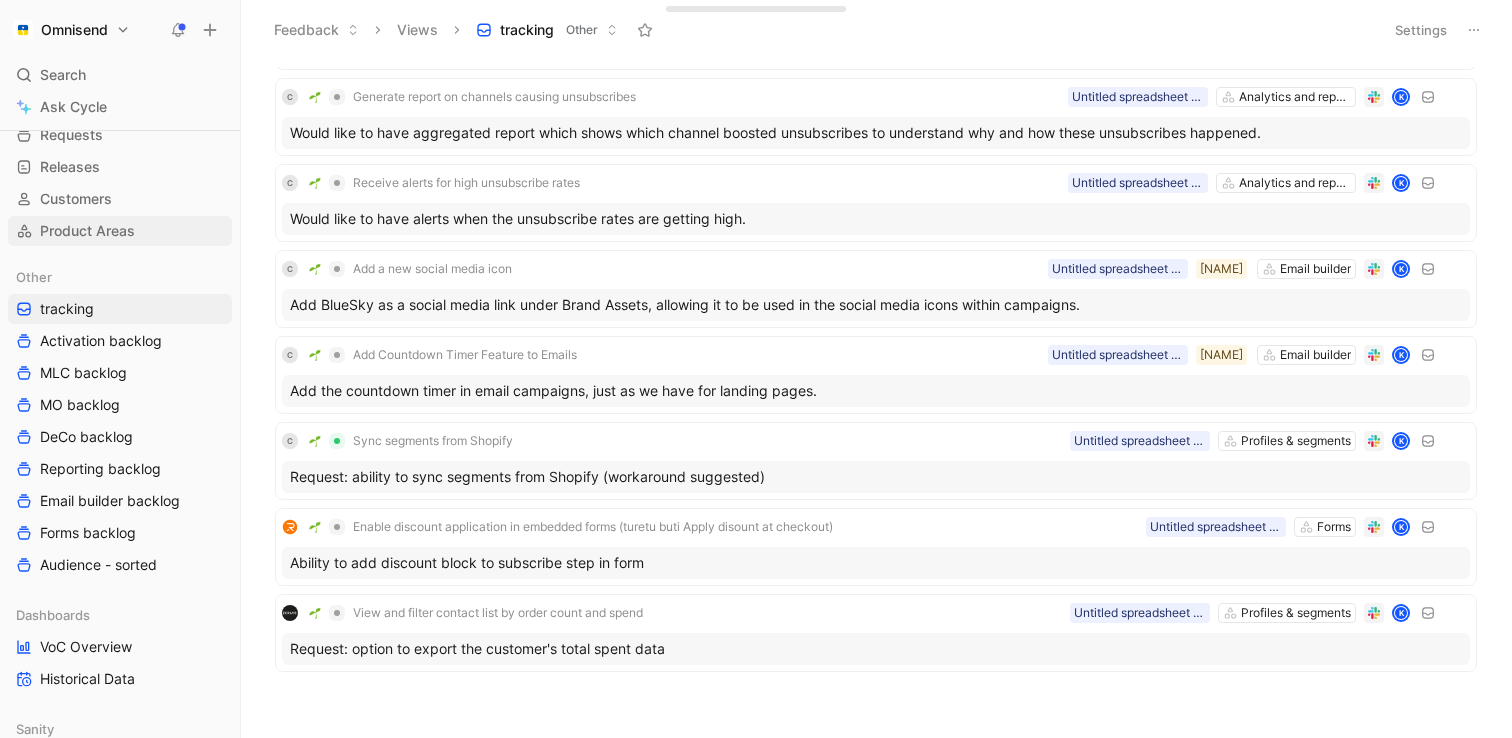 click on "Product Areas" at bounding box center (87, 231) 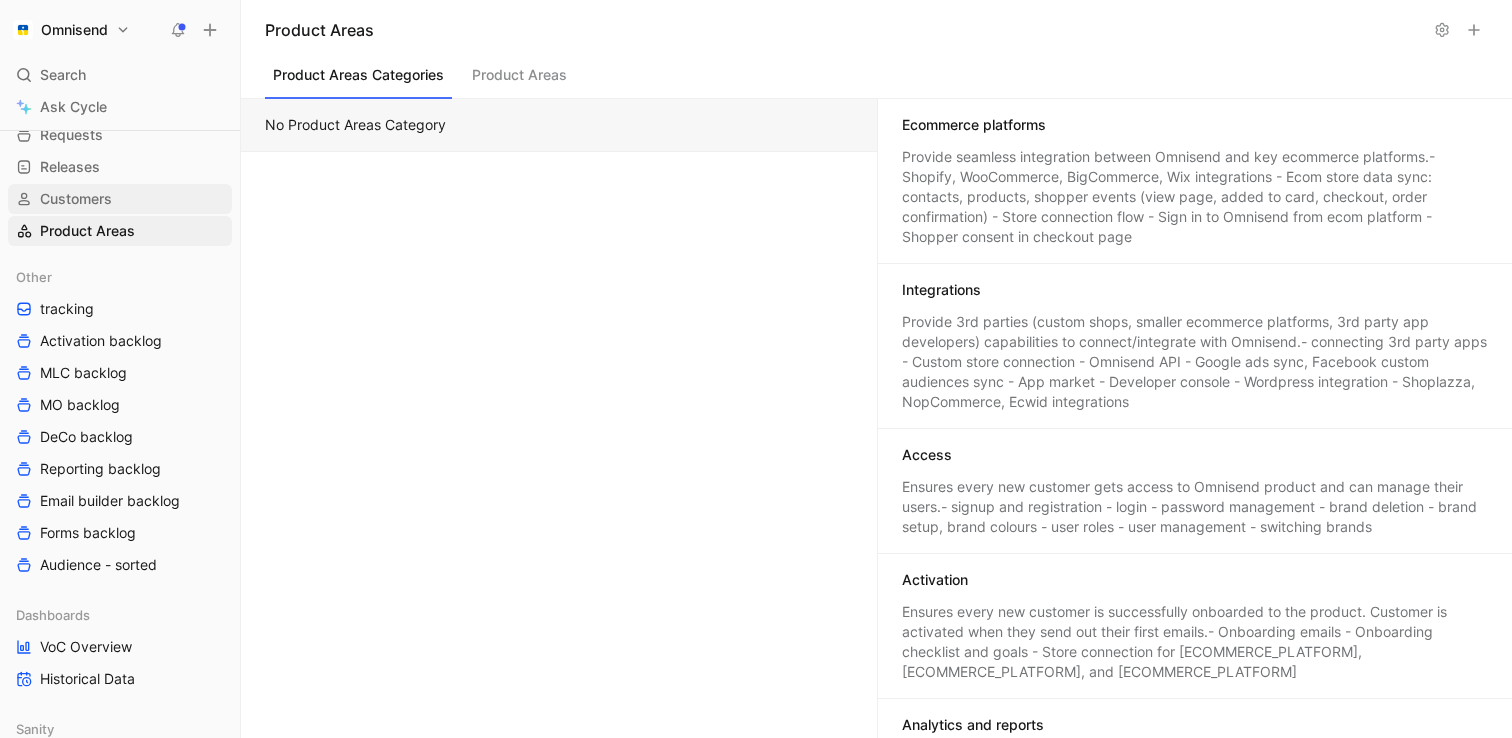 click on "Customers" at bounding box center (120, 199) 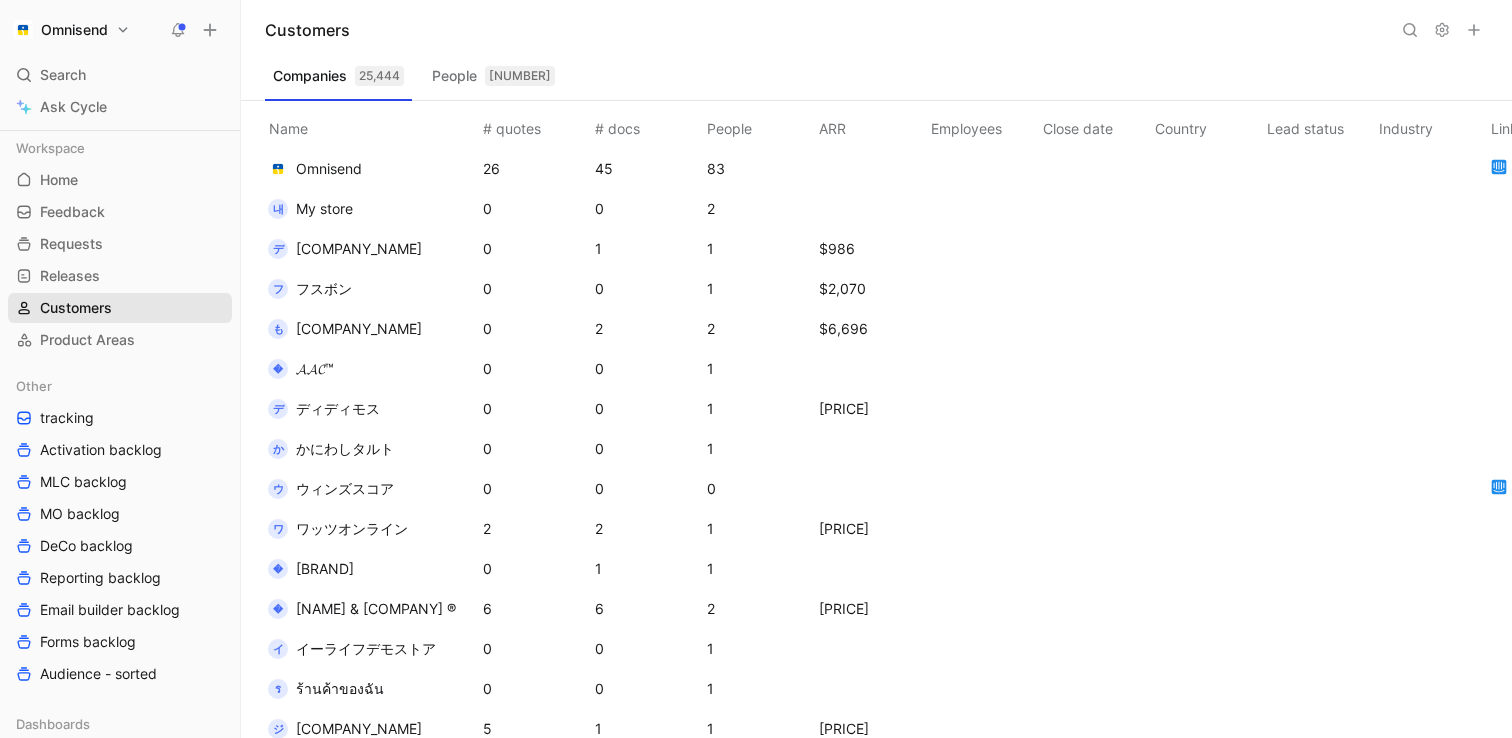 scroll, scrollTop: 19, scrollLeft: 0, axis: vertical 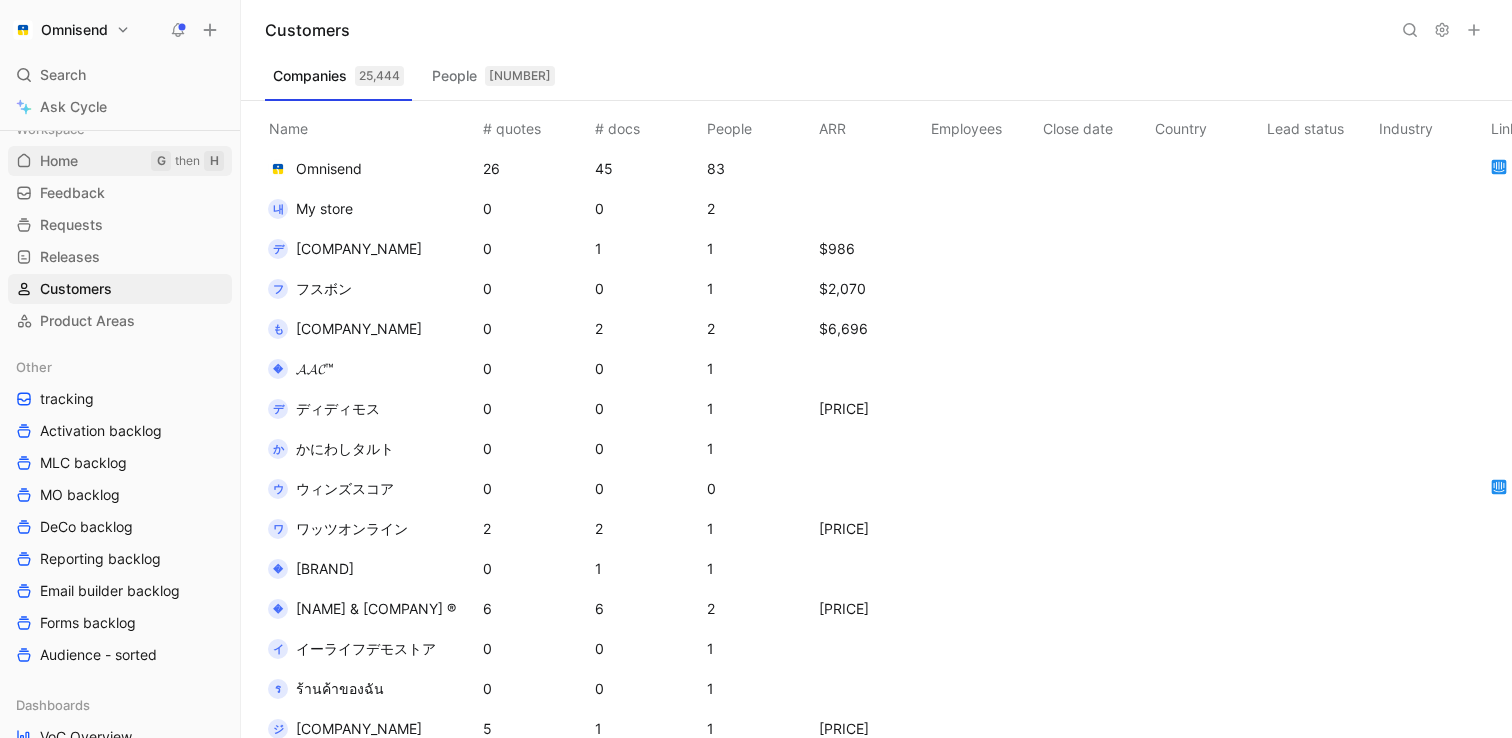 click on "Home G then H" at bounding box center [120, 161] 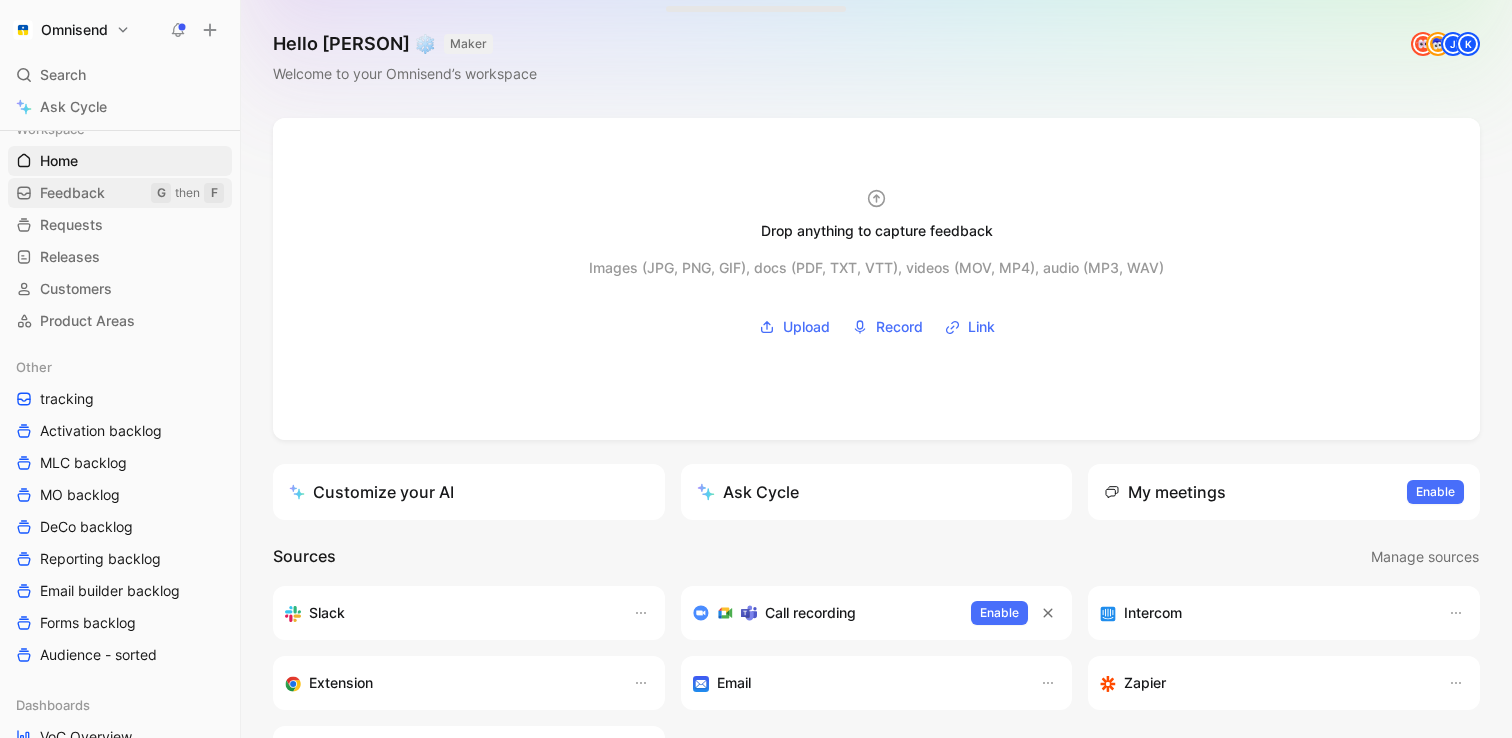 click on "Feedback G then F" at bounding box center (120, 193) 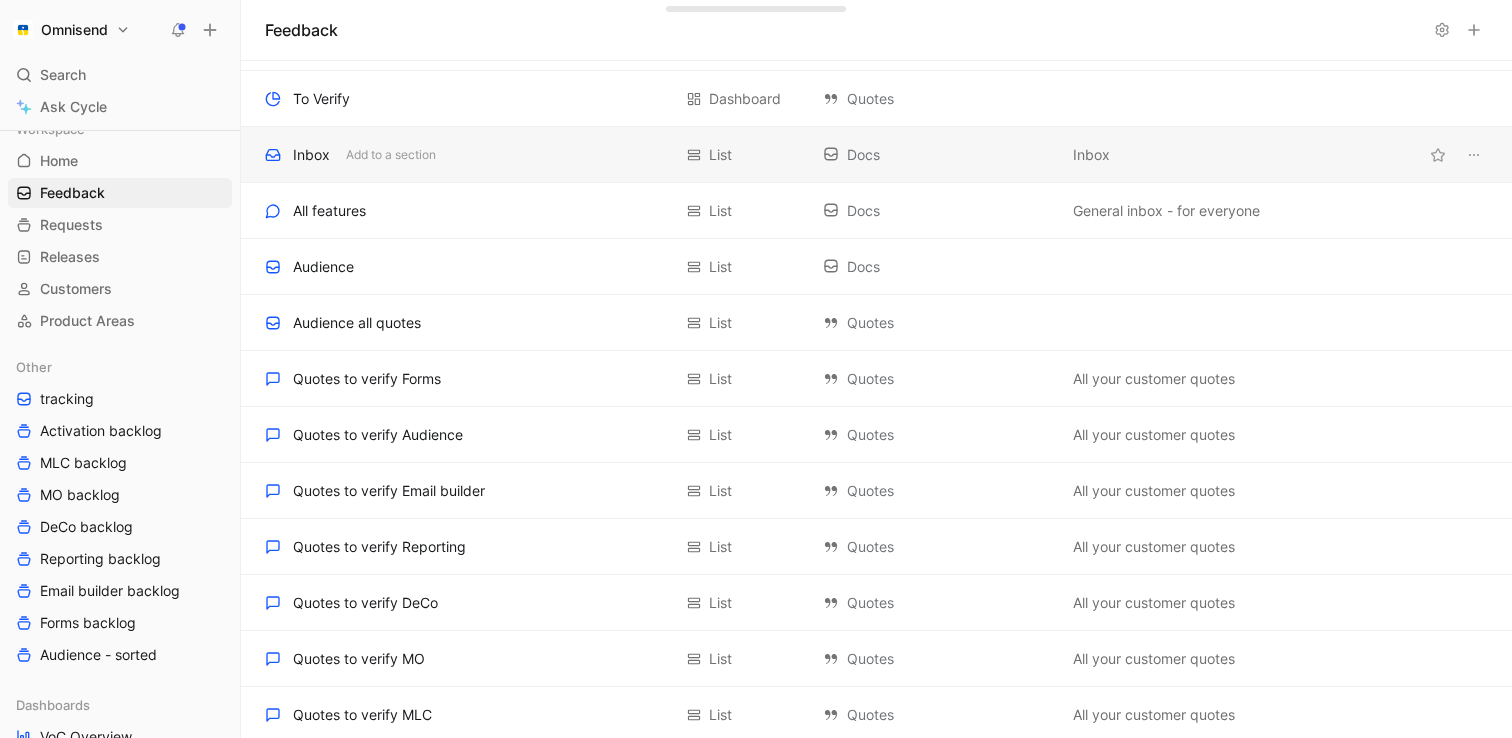 scroll, scrollTop: 271, scrollLeft: 0, axis: vertical 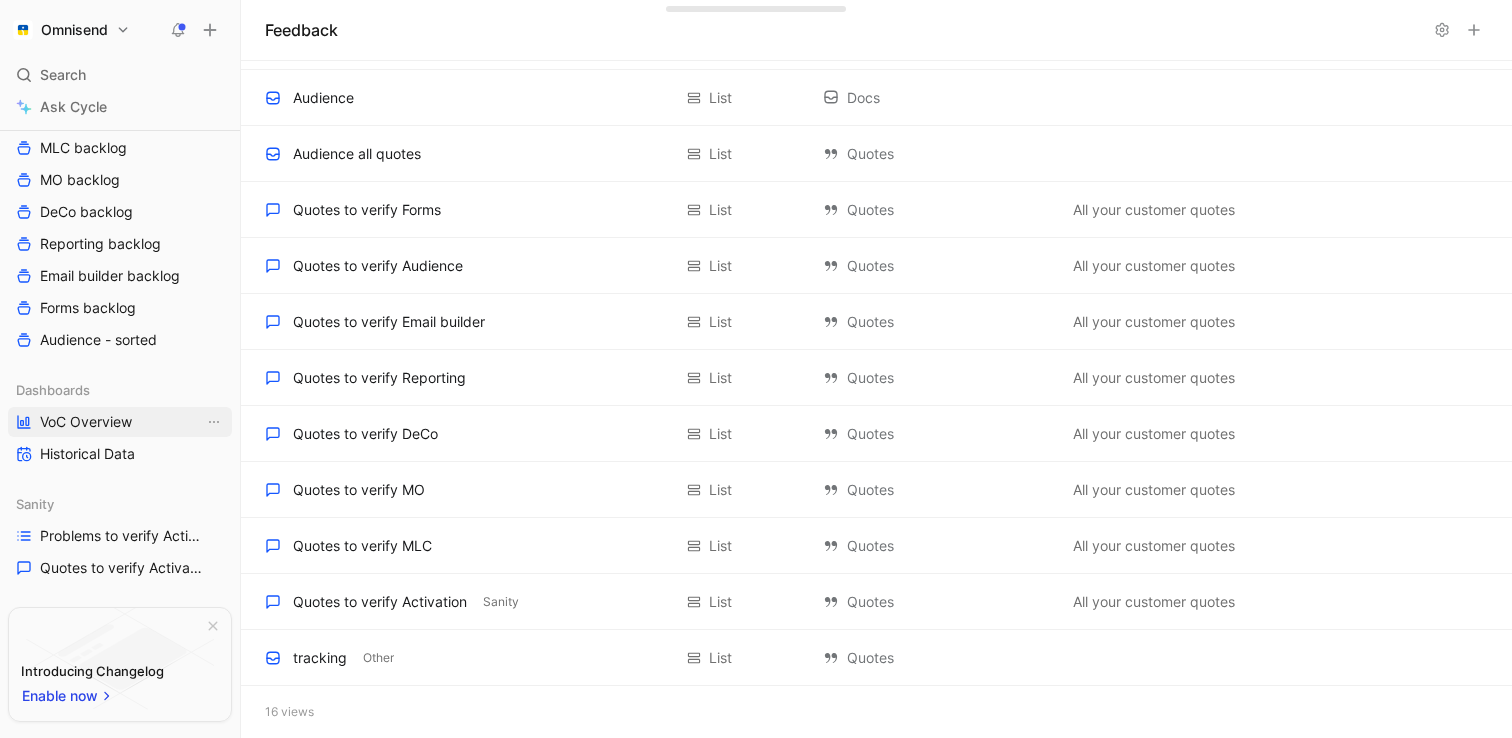 click on "VoC Overview" at bounding box center [86, 422] 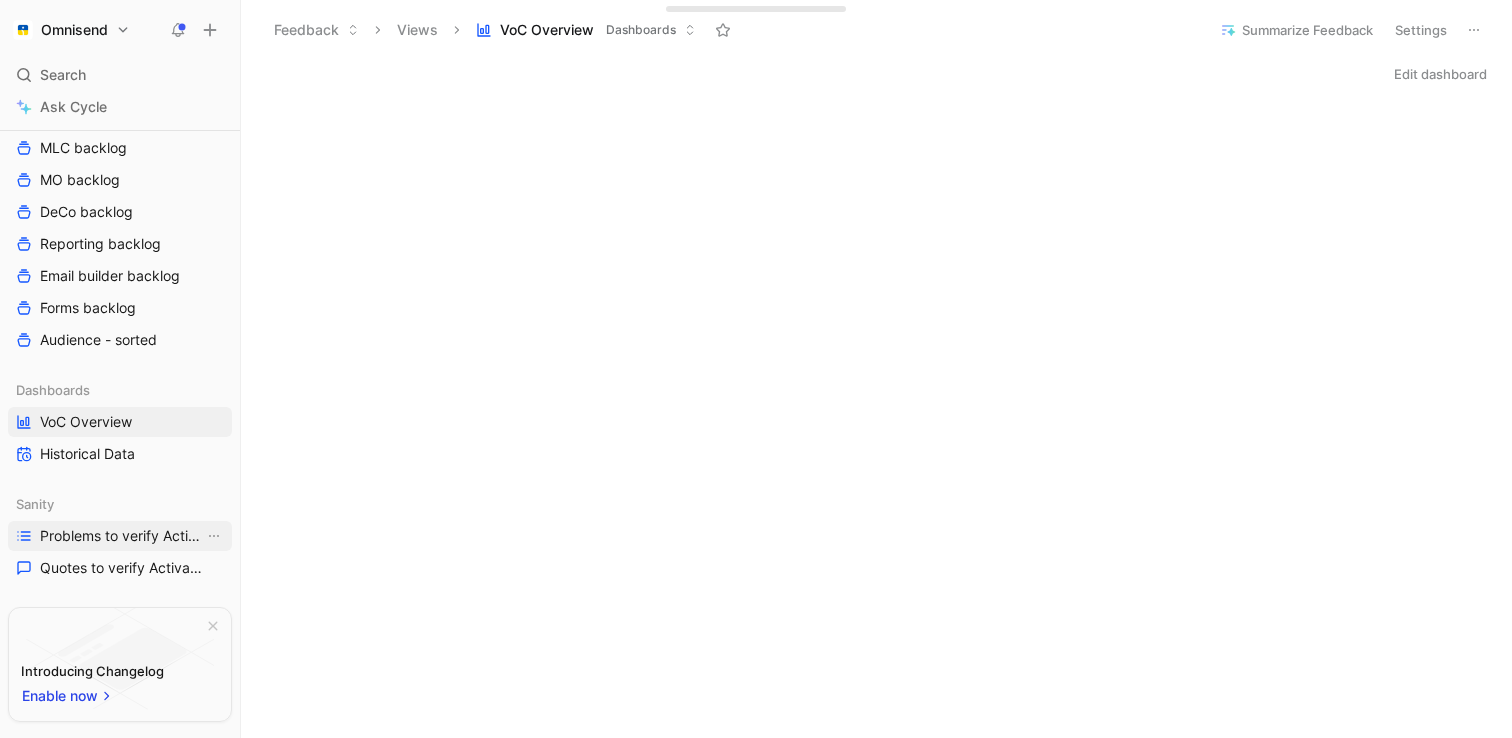 click on "Problems to verify Activation" at bounding box center [122, 536] 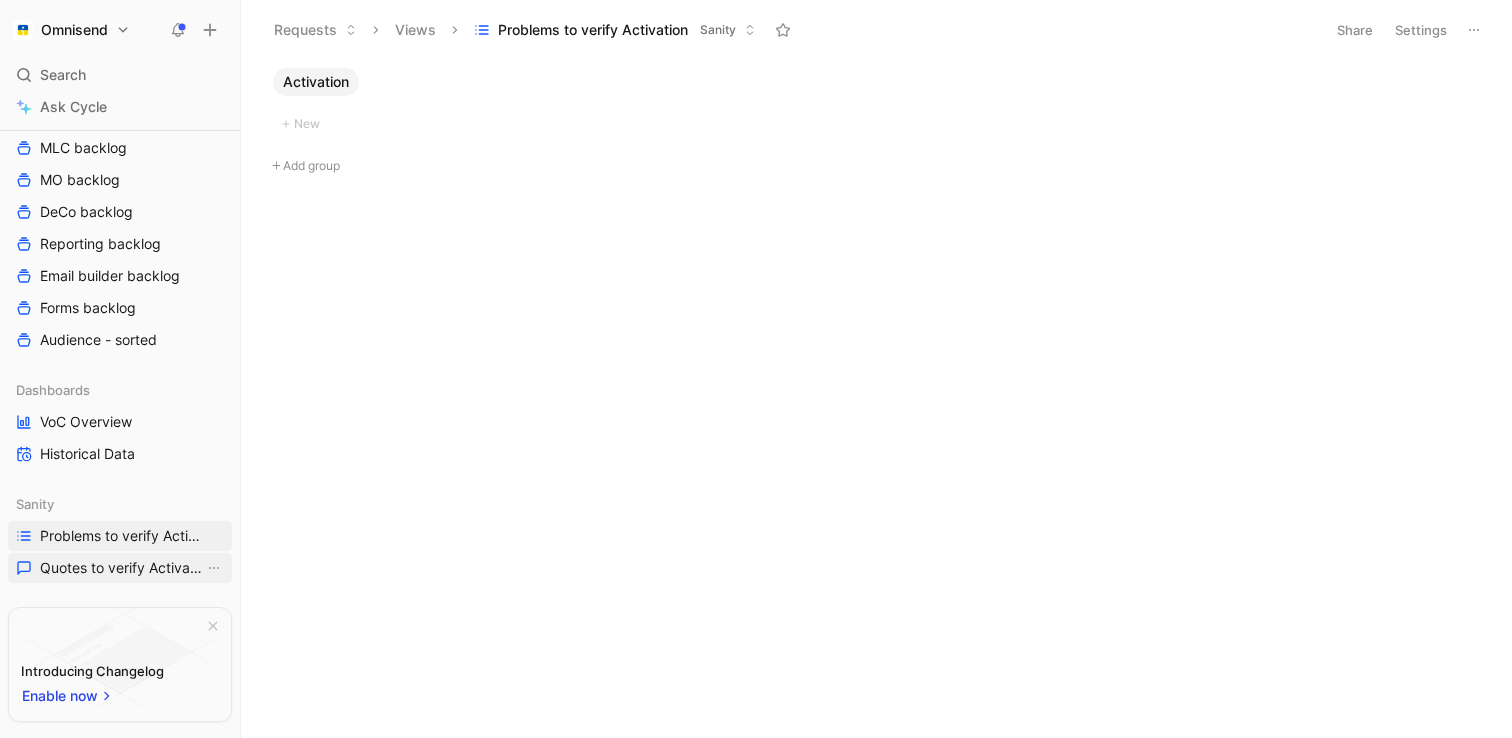 click on "Quotes to verify Activation" at bounding box center (122, 568) 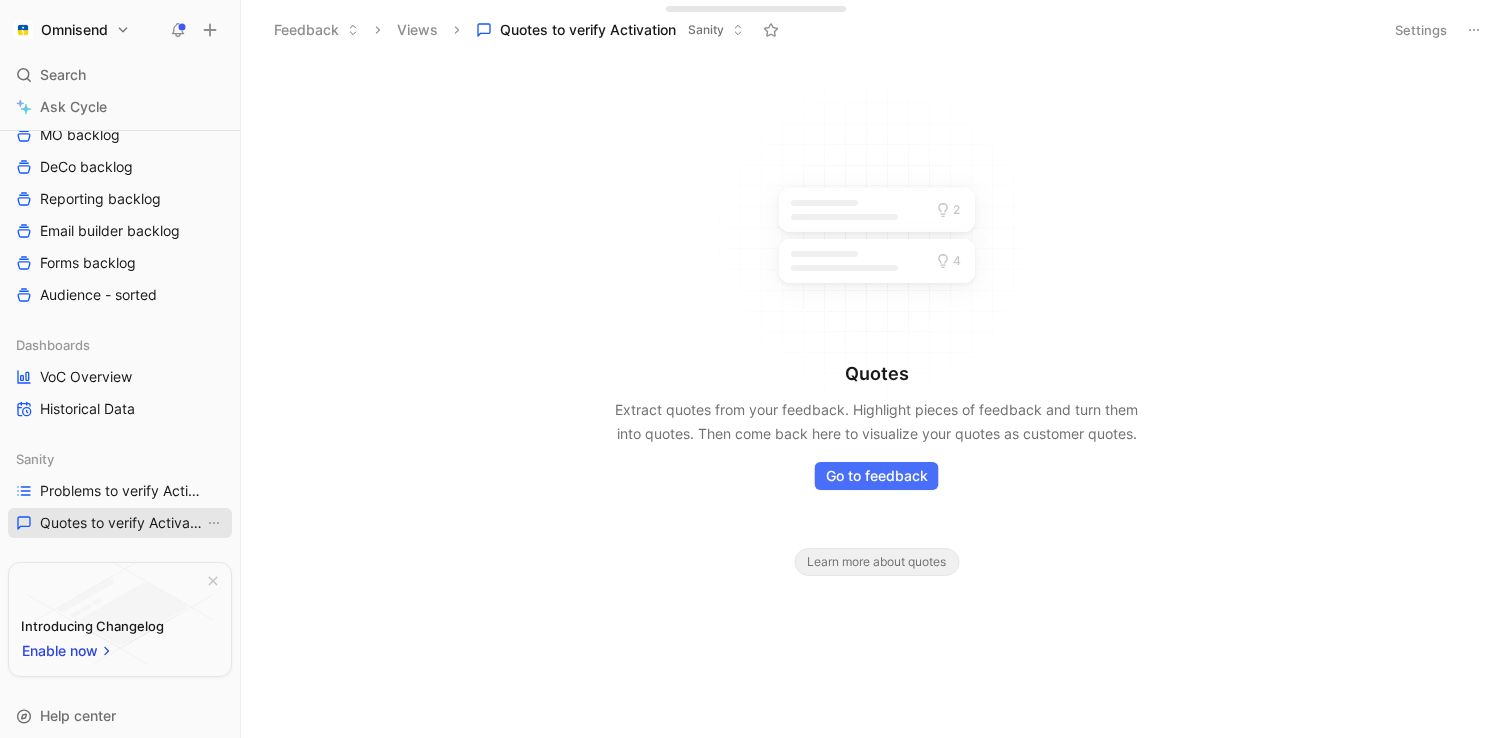 scroll, scrollTop: 422, scrollLeft: 0, axis: vertical 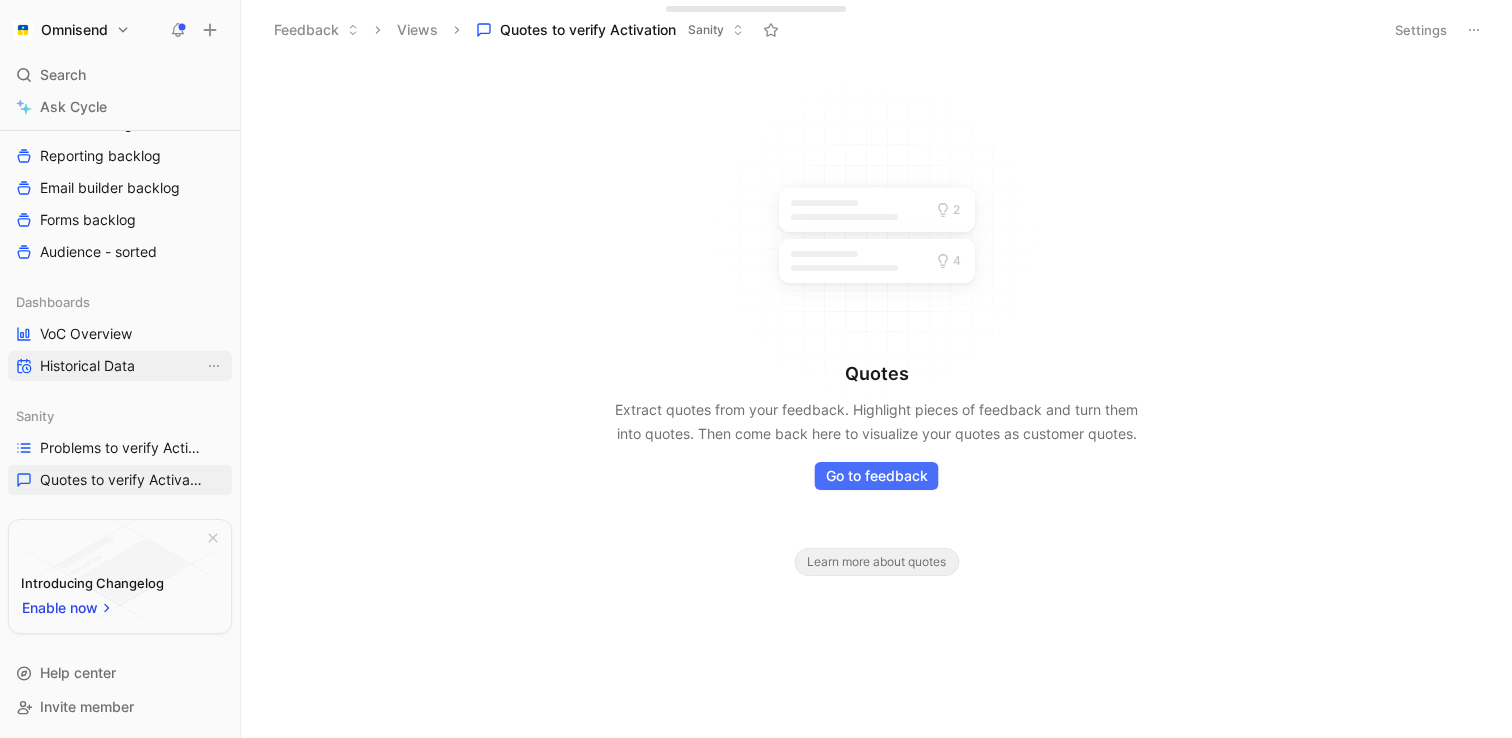 click on "Historical Data" at bounding box center [87, 366] 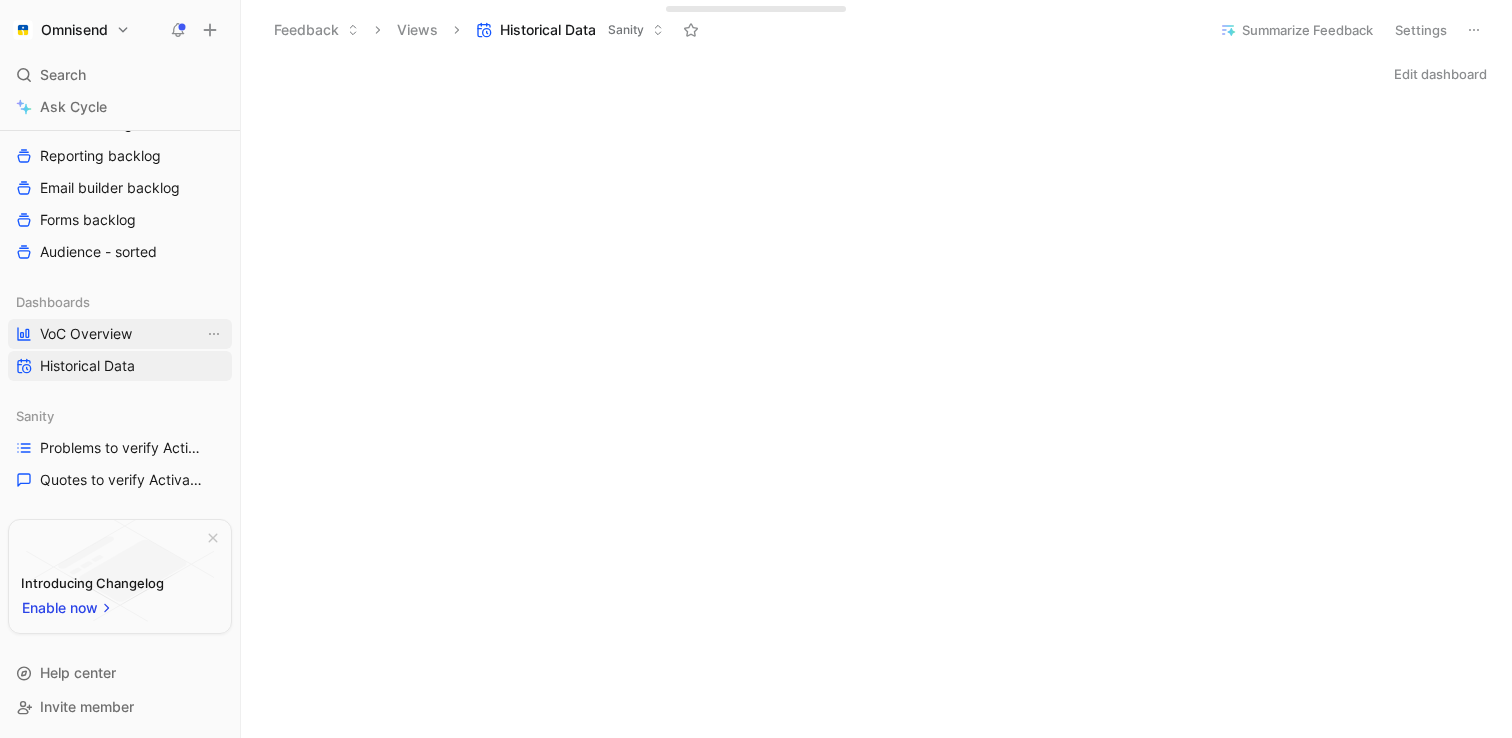 click on "VoC Overview" at bounding box center (86, 334) 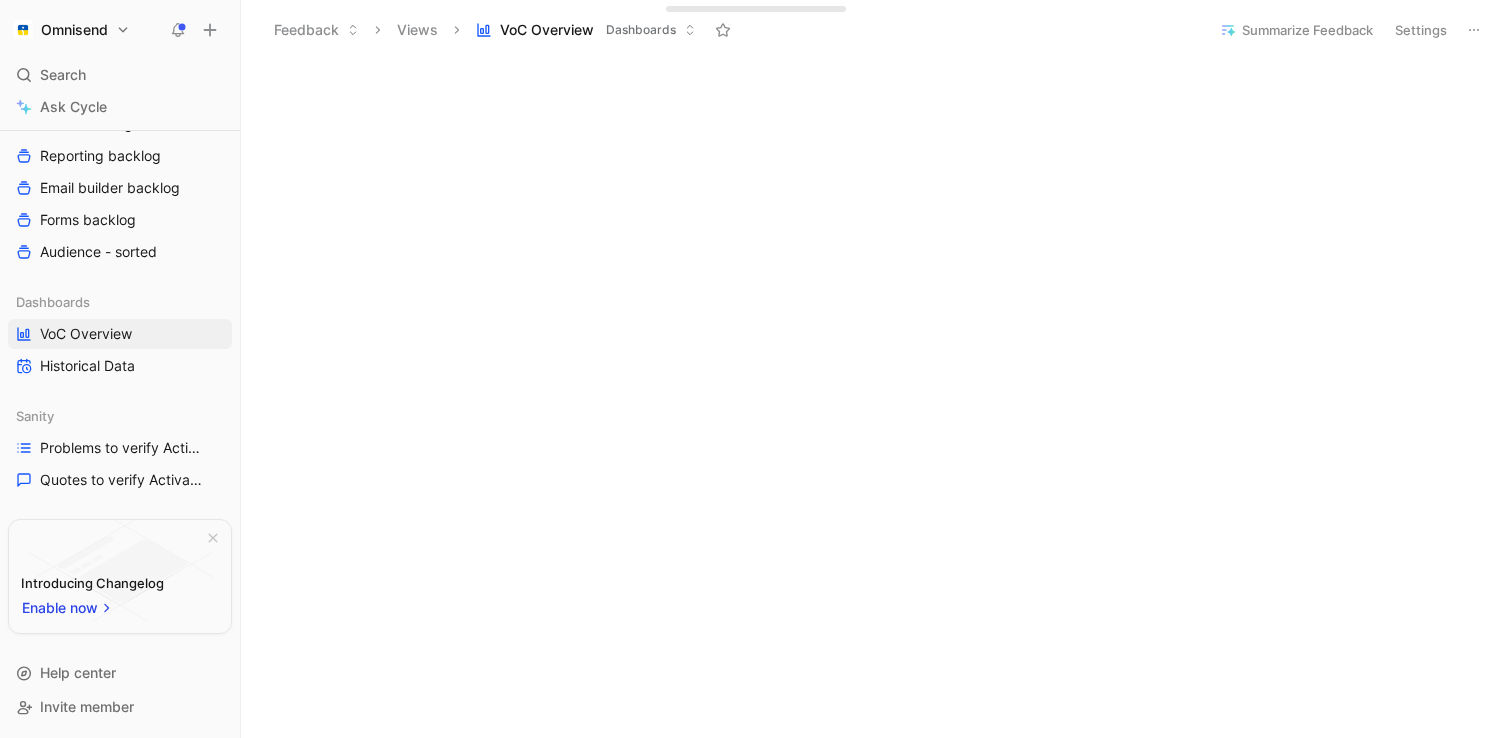 scroll, scrollTop: 611, scrollLeft: 0, axis: vertical 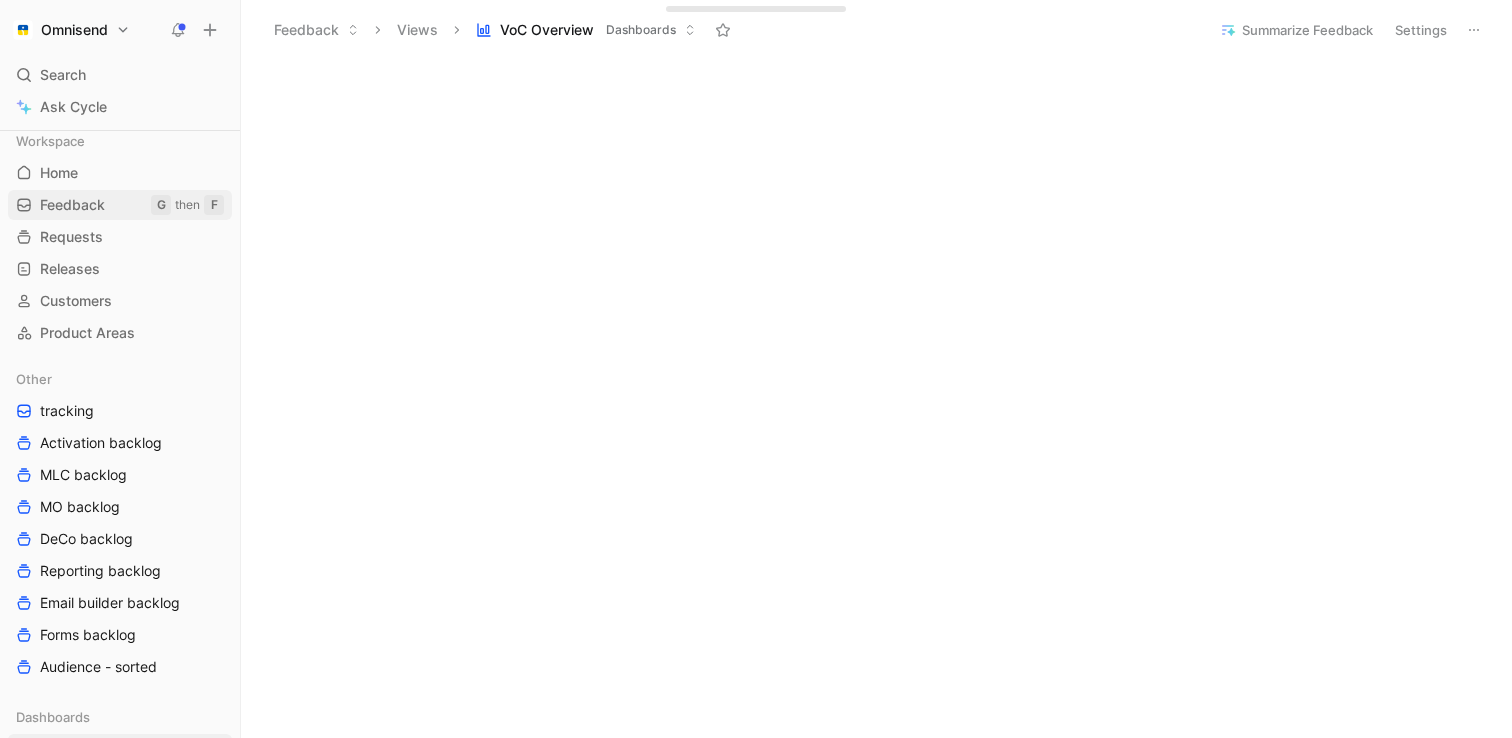 click on "Feedback" at bounding box center [72, 205] 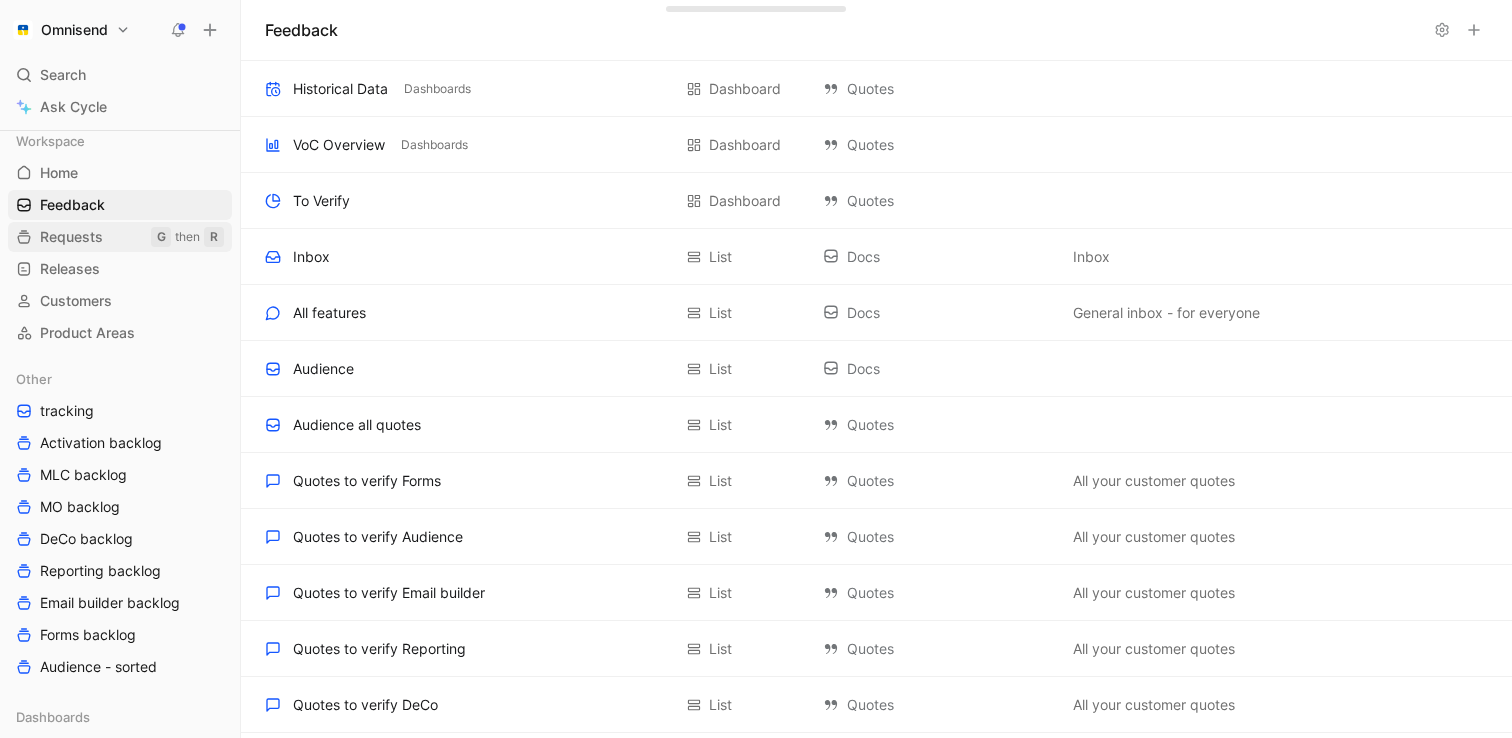 click on "Requests" at bounding box center (71, 237) 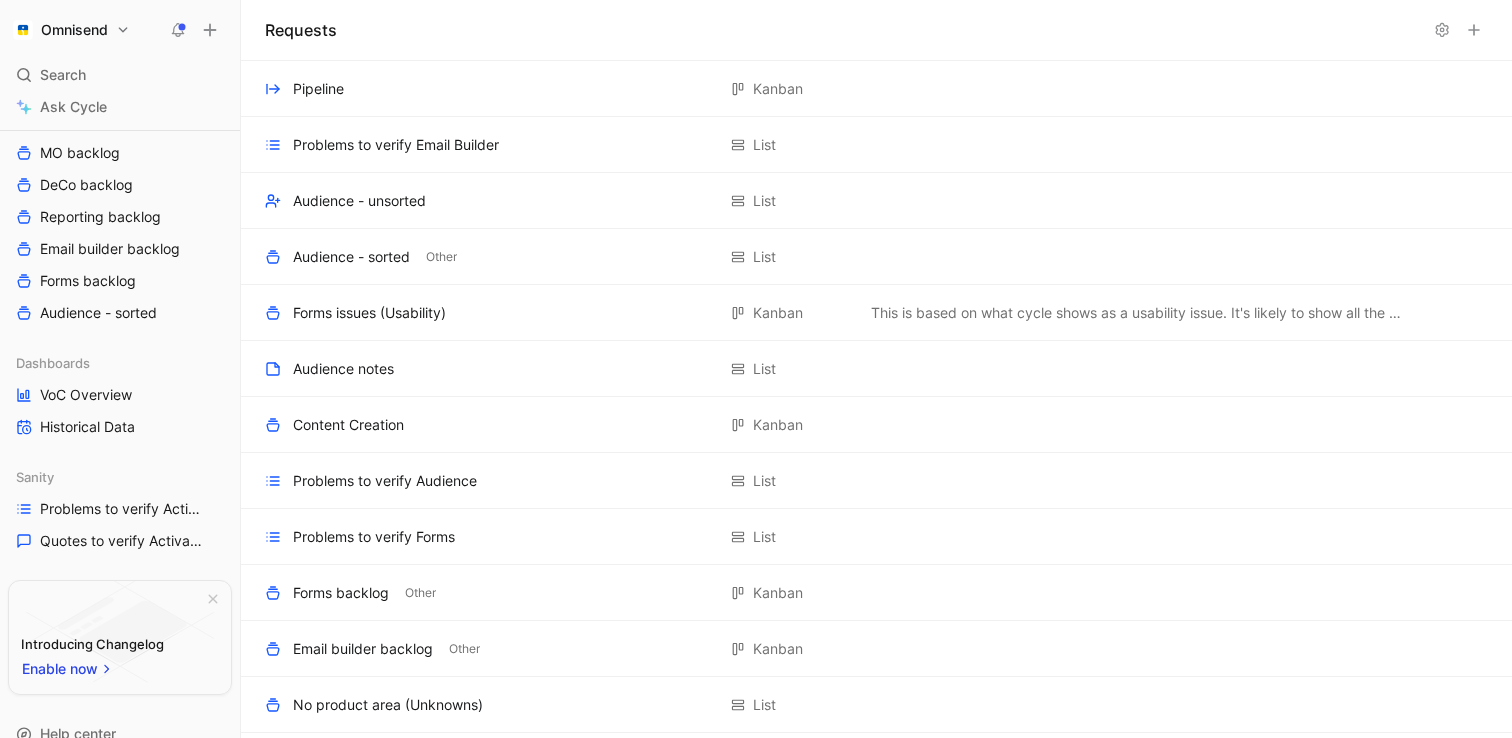 scroll, scrollTop: 358, scrollLeft: 0, axis: vertical 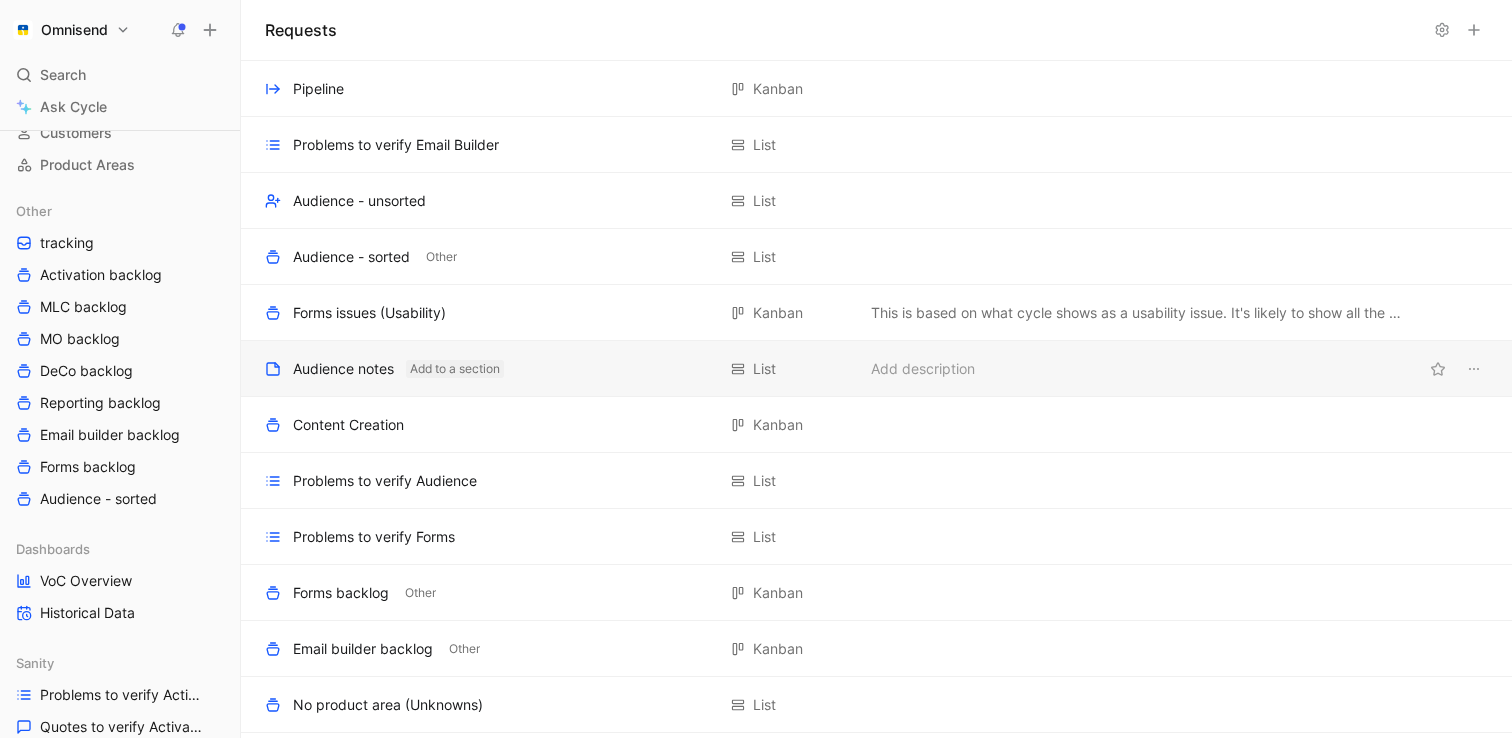 click on "Add to a section" at bounding box center (405, 89) 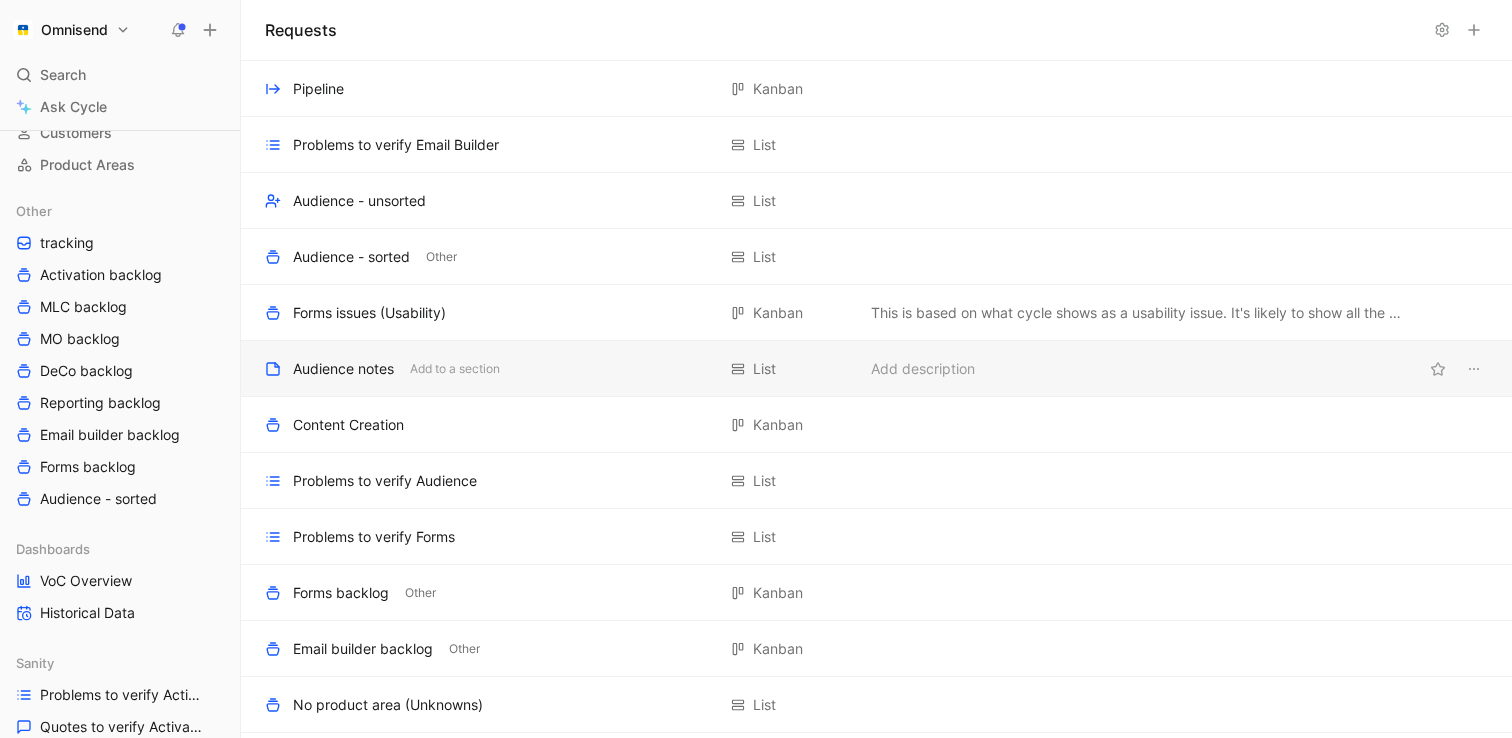 click on "Audience notes" at bounding box center (318, 89) 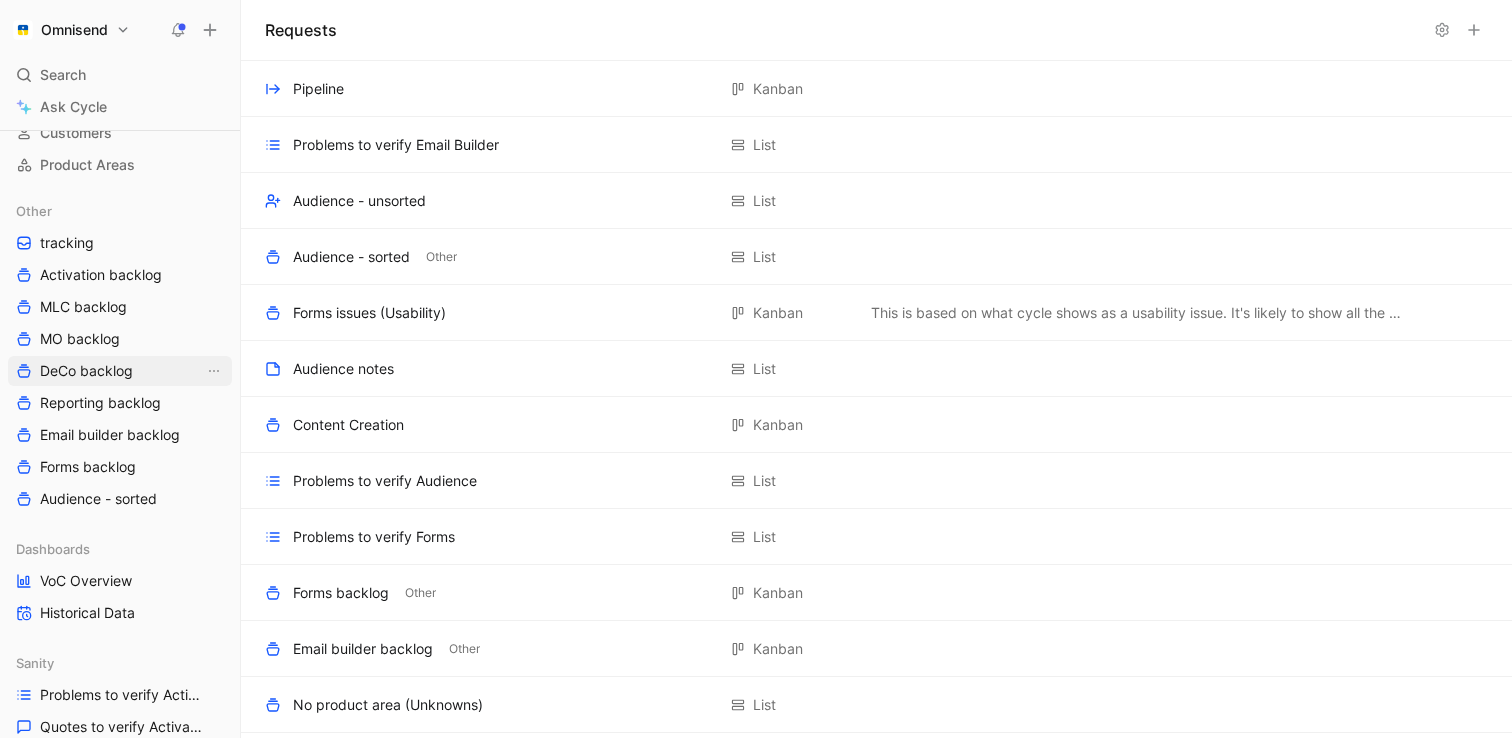 click on "DeCo backlog" at bounding box center [86, 371] 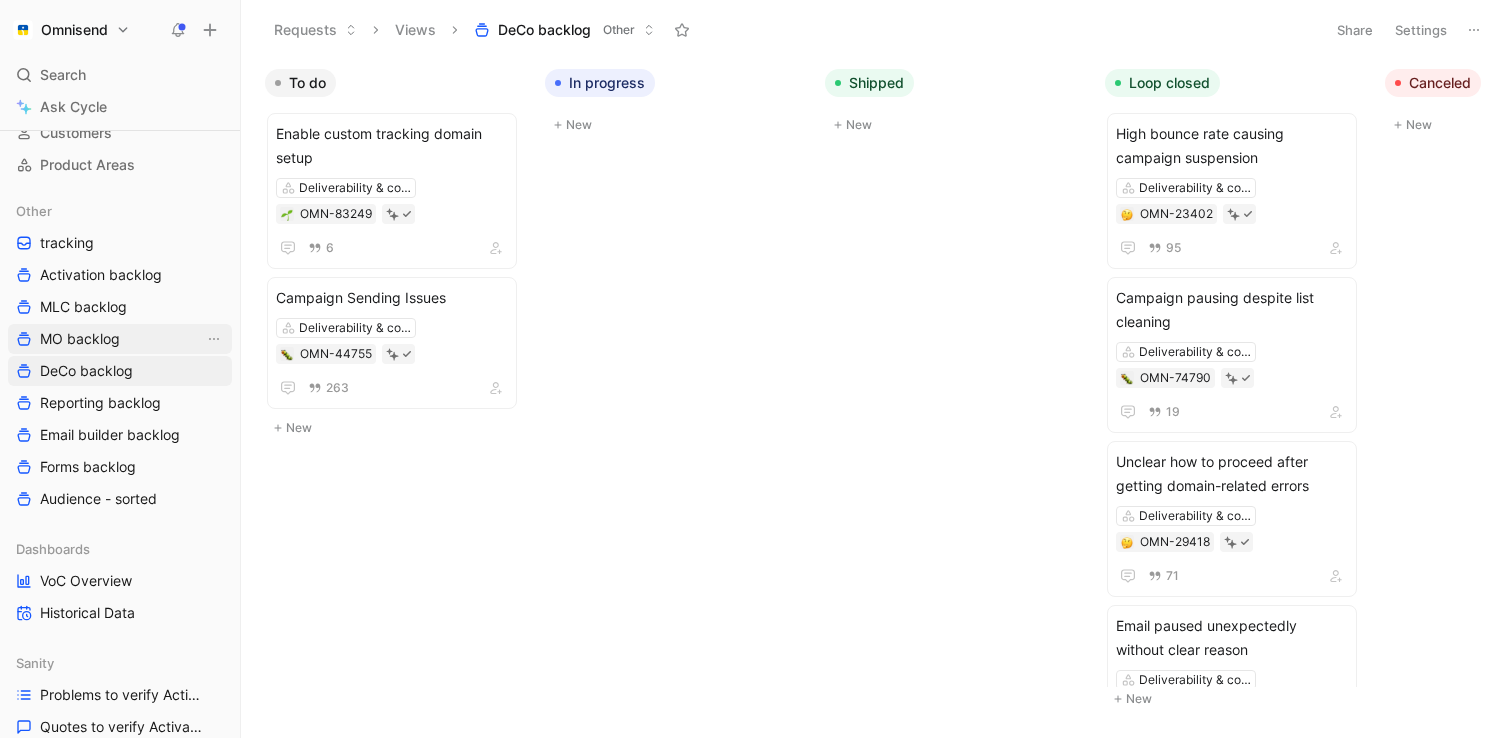 click on "MO backlog" at bounding box center (80, 339) 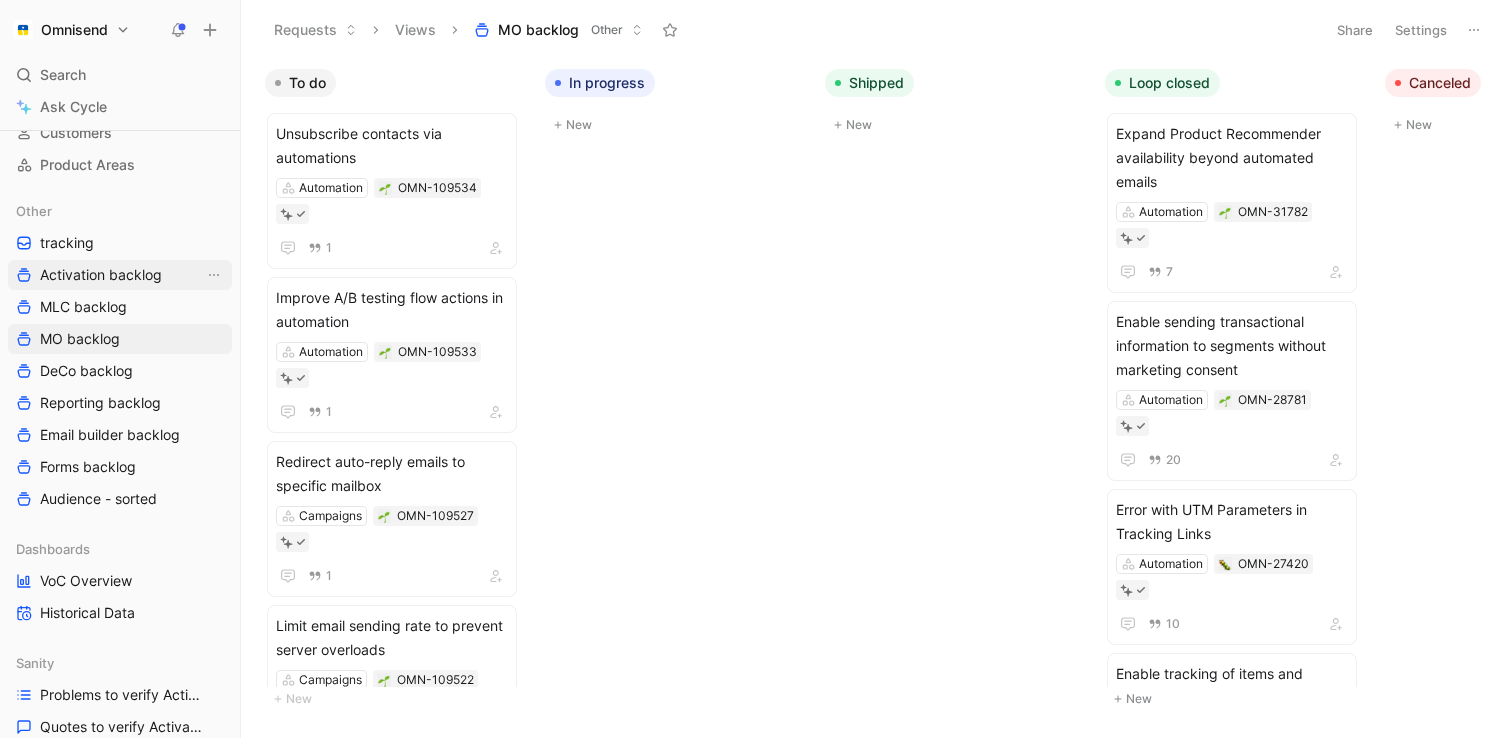 click on "Activation backlog" at bounding box center [120, 275] 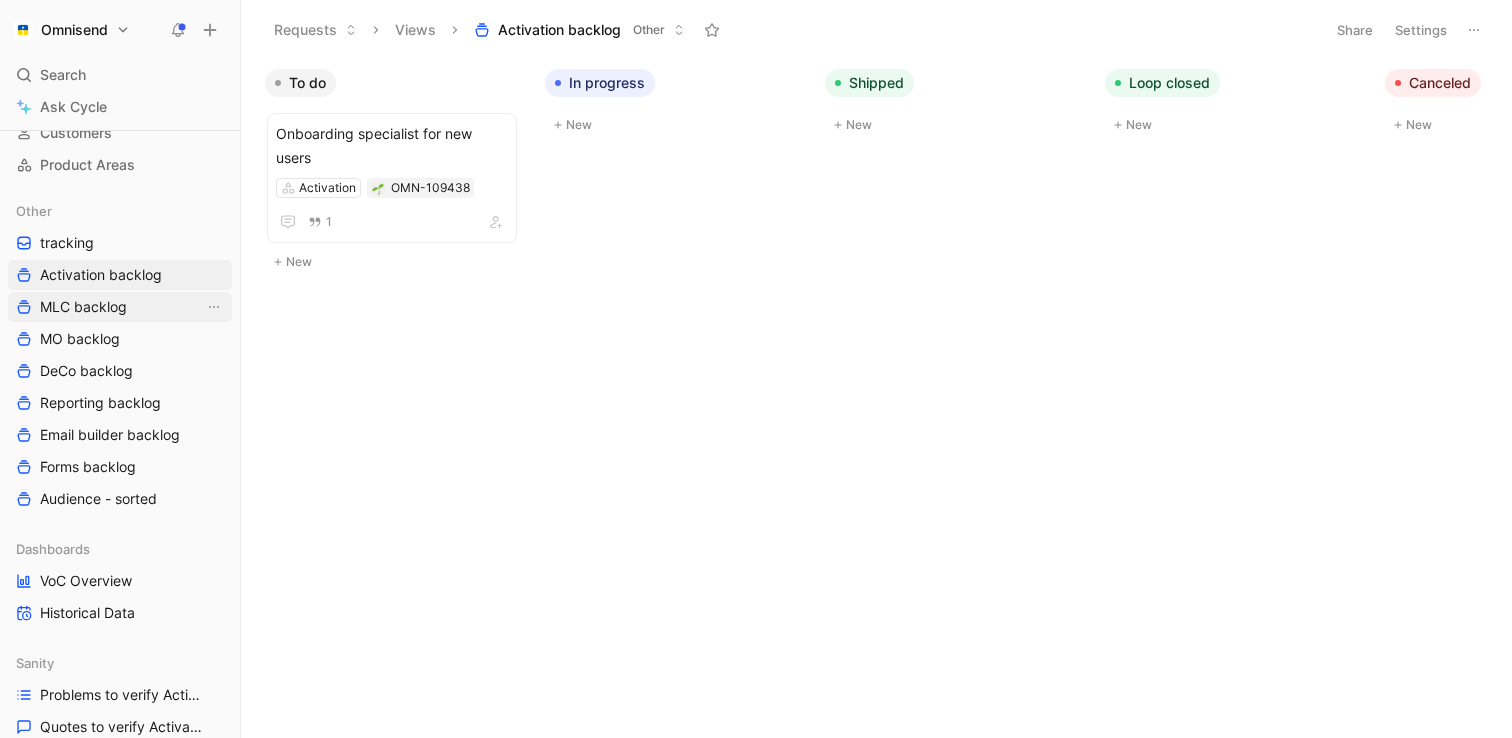 click on "MLC backlog" at bounding box center (83, 307) 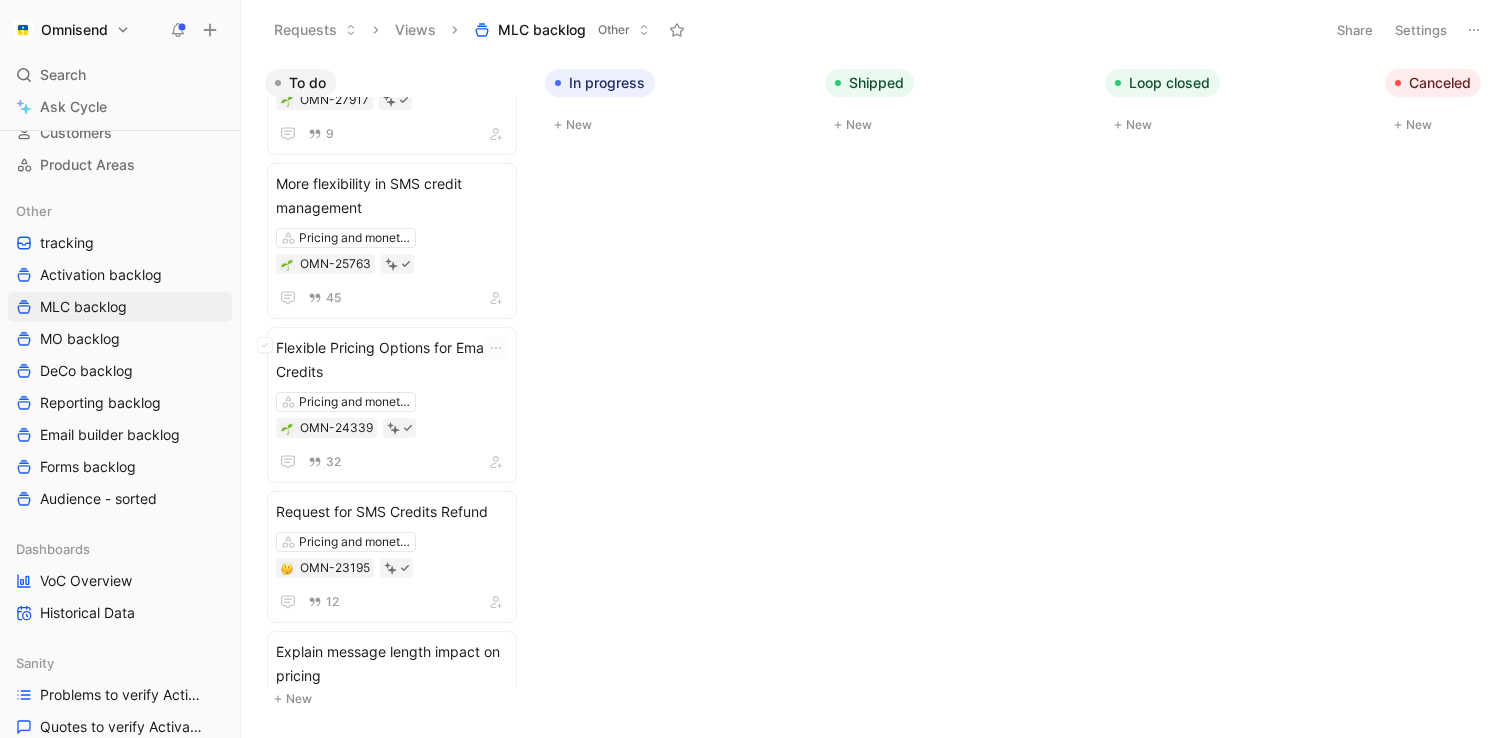 scroll, scrollTop: 884, scrollLeft: 0, axis: vertical 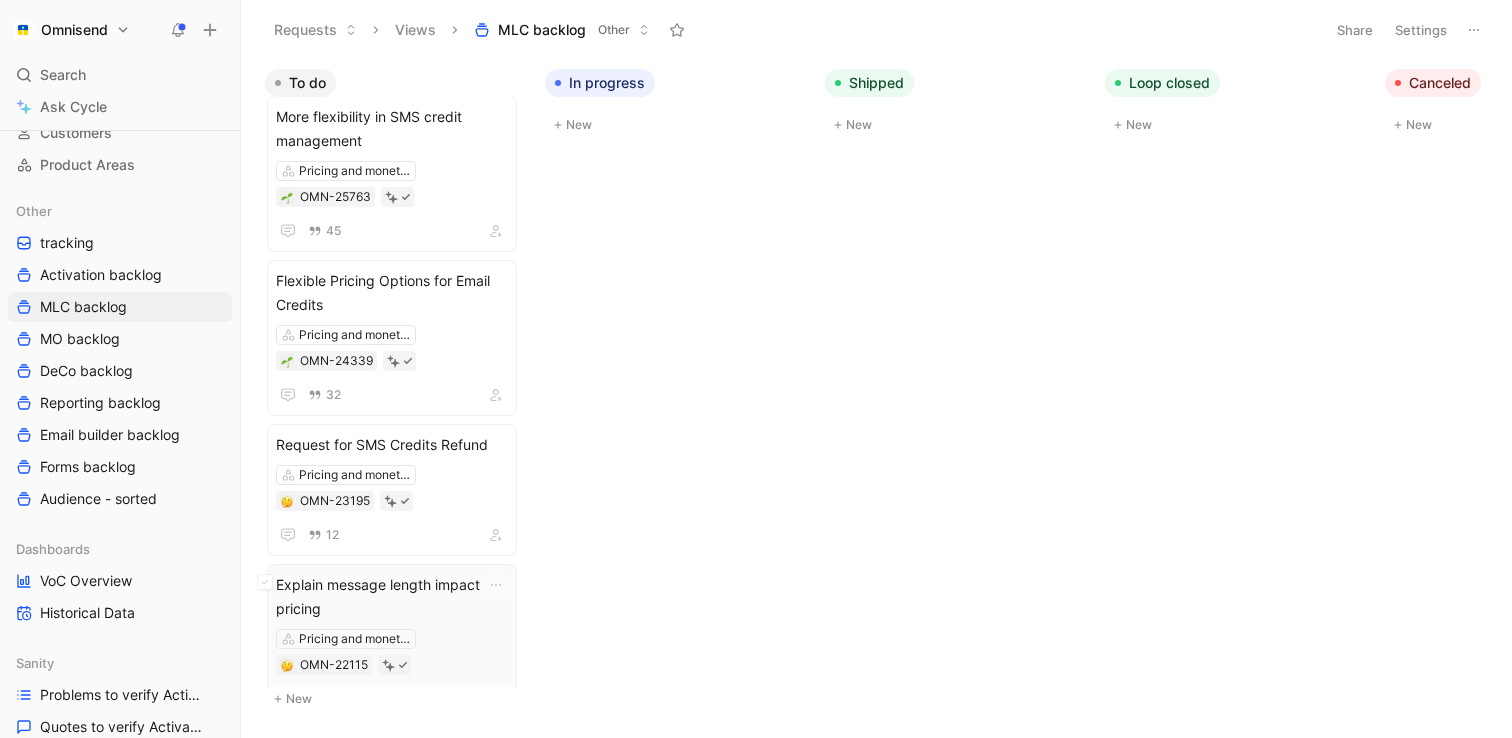 click on "Explain message length impact on pricing" at bounding box center (392, 597) 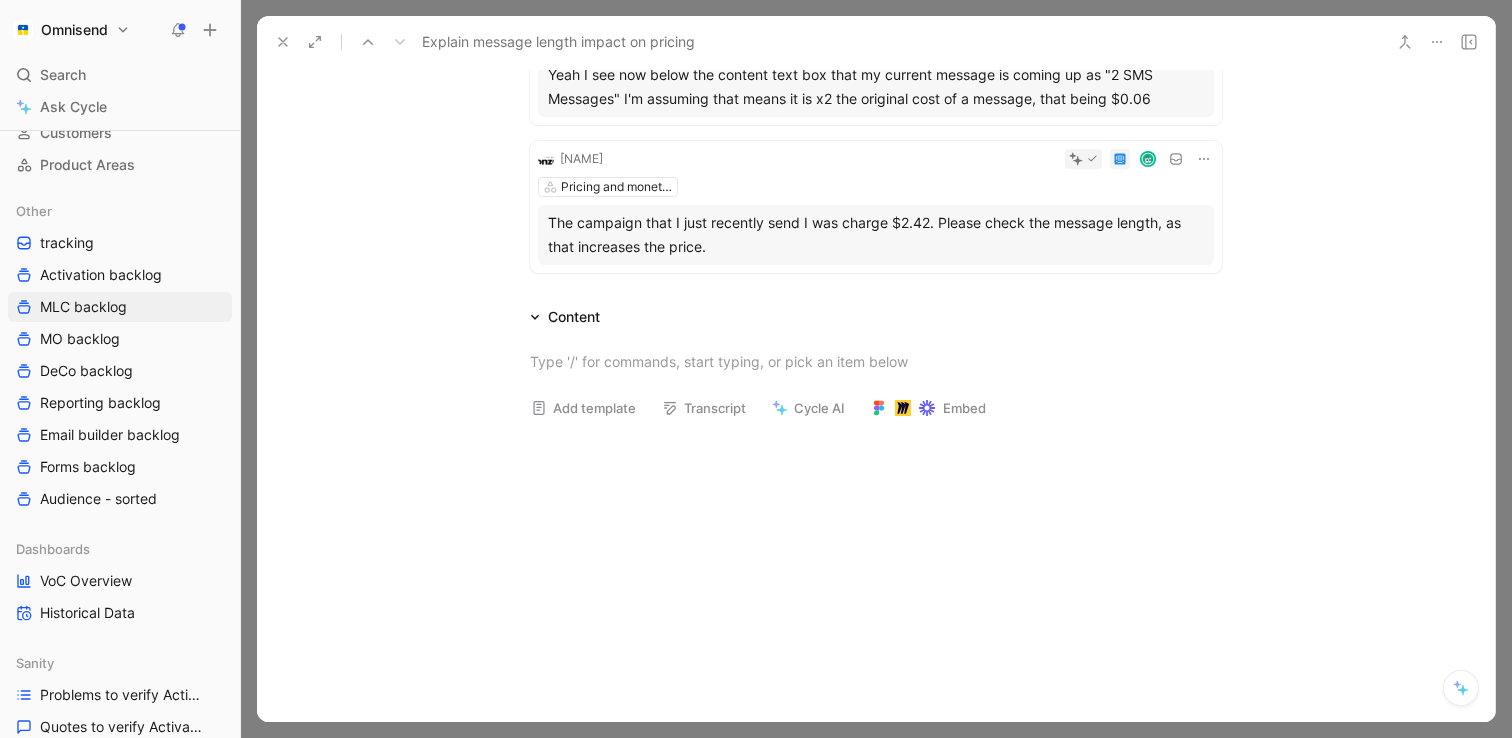 scroll, scrollTop: 927, scrollLeft: 0, axis: vertical 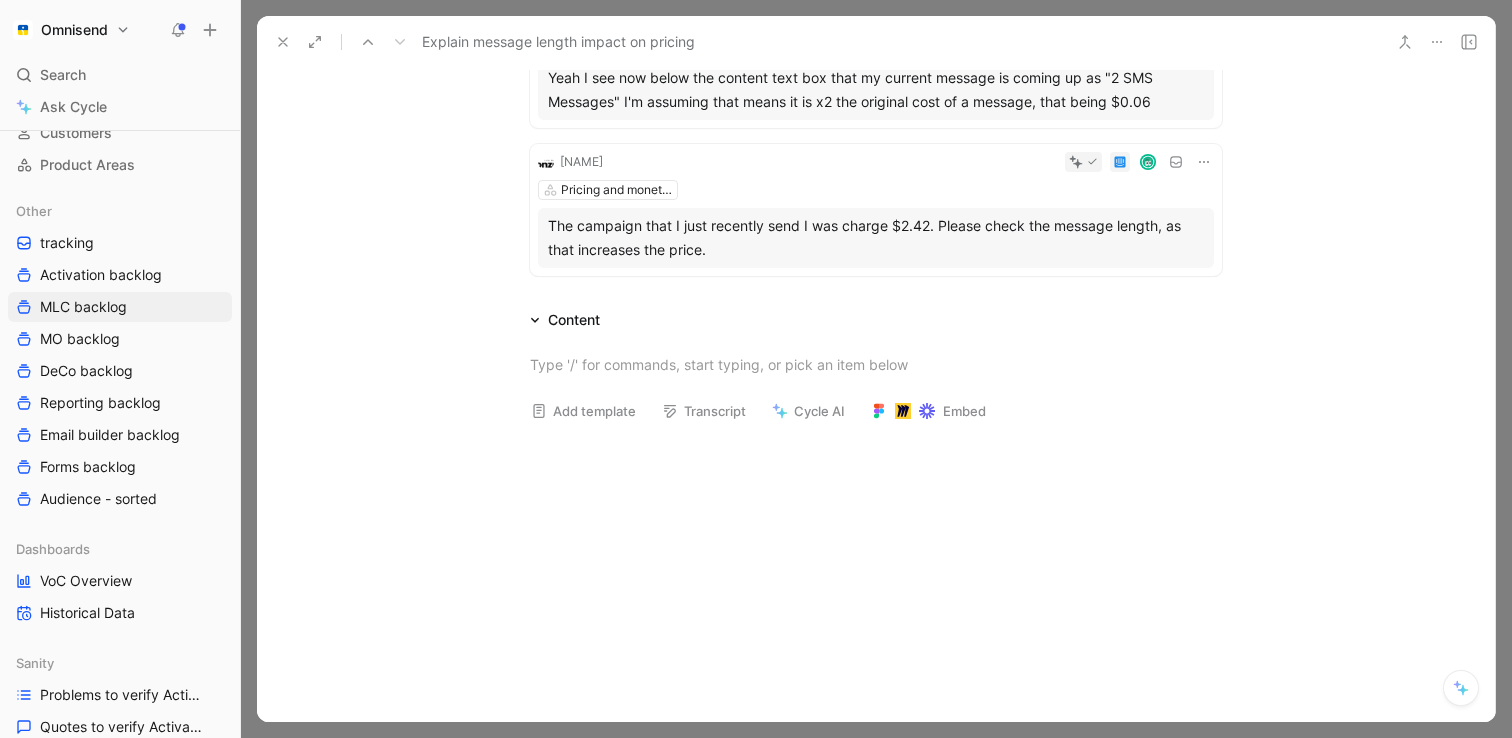 click at bounding box center [283, 42] 